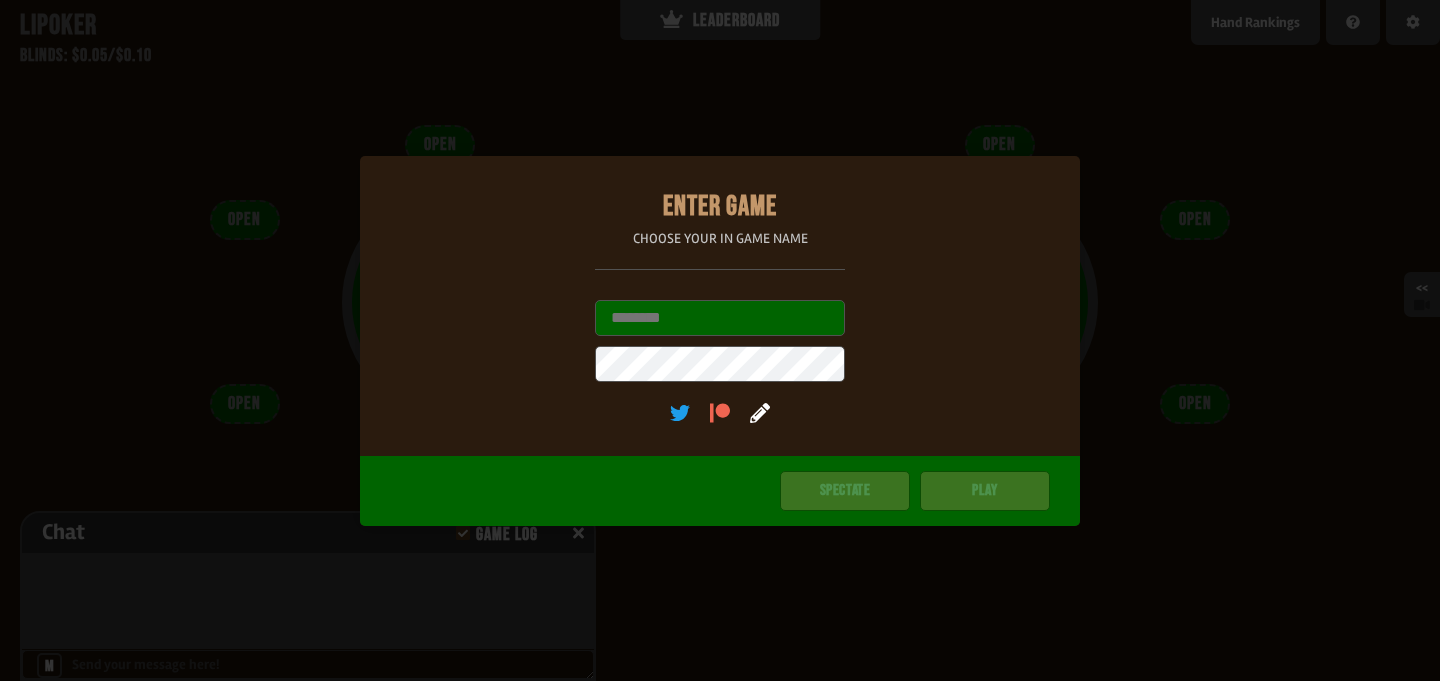 scroll, scrollTop: 0, scrollLeft: 0, axis: both 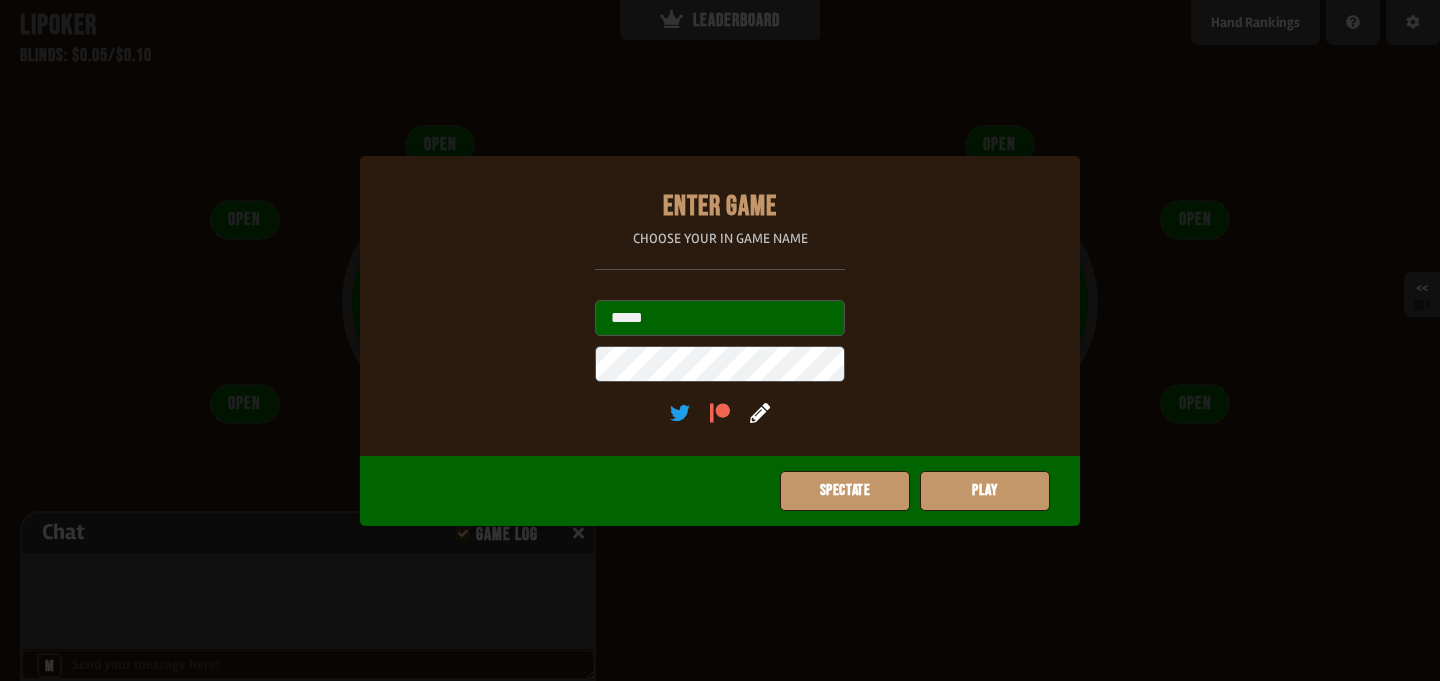 type on "*****" 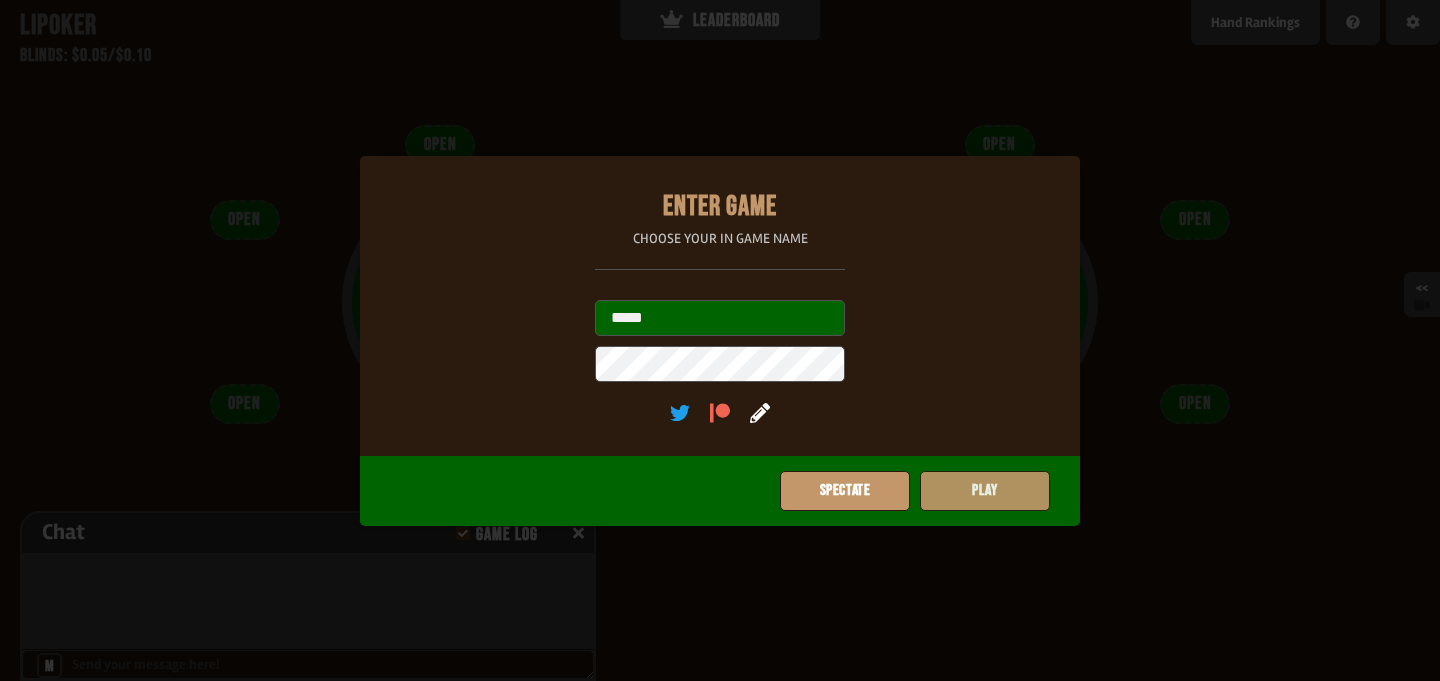type on "**" 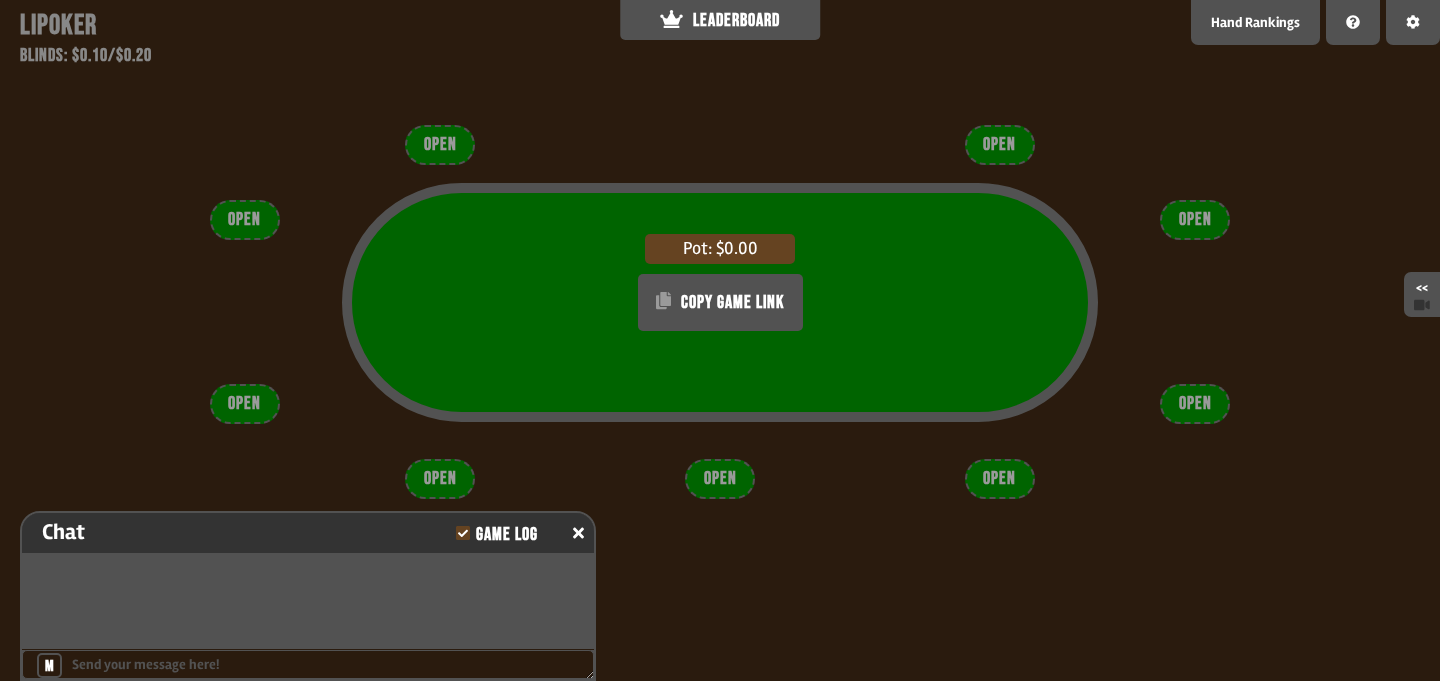 click on "Pot: $0.00   COPY GAME LINK" at bounding box center [720, 336] 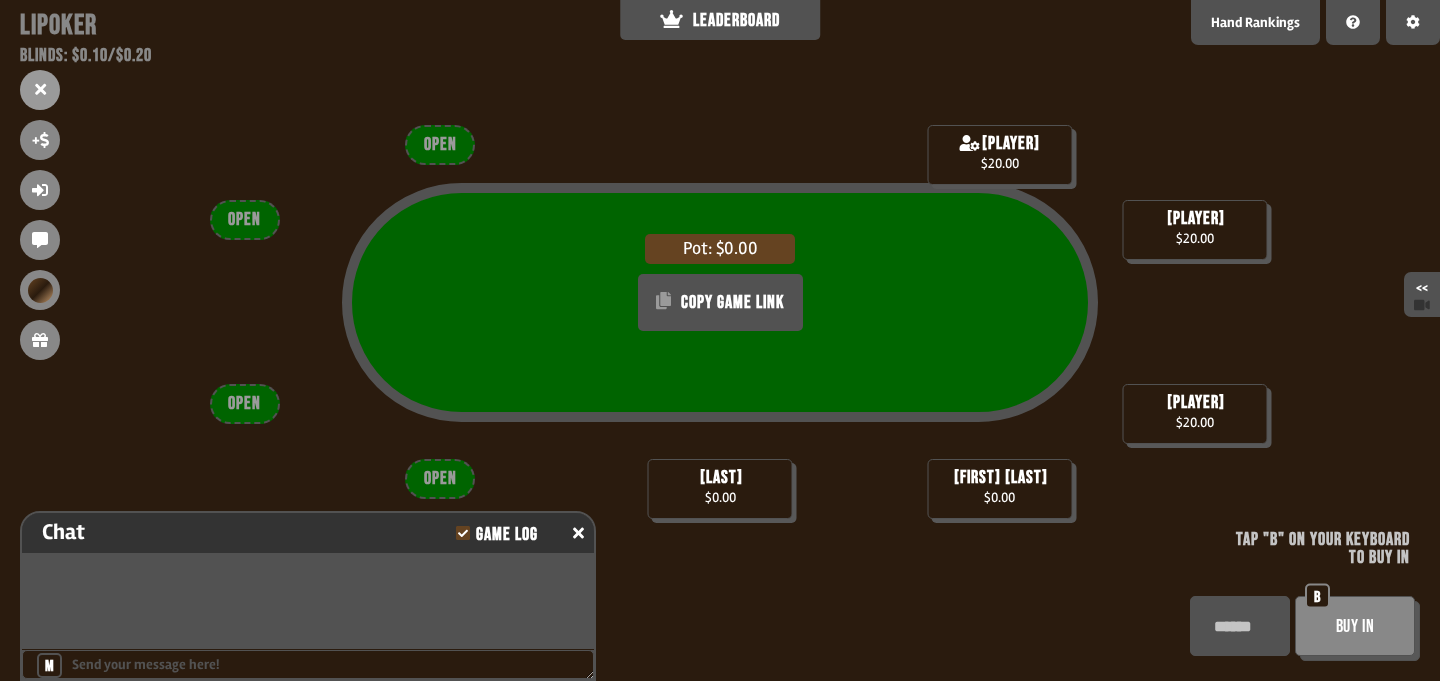 scroll, scrollTop: 37, scrollLeft: 0, axis: vertical 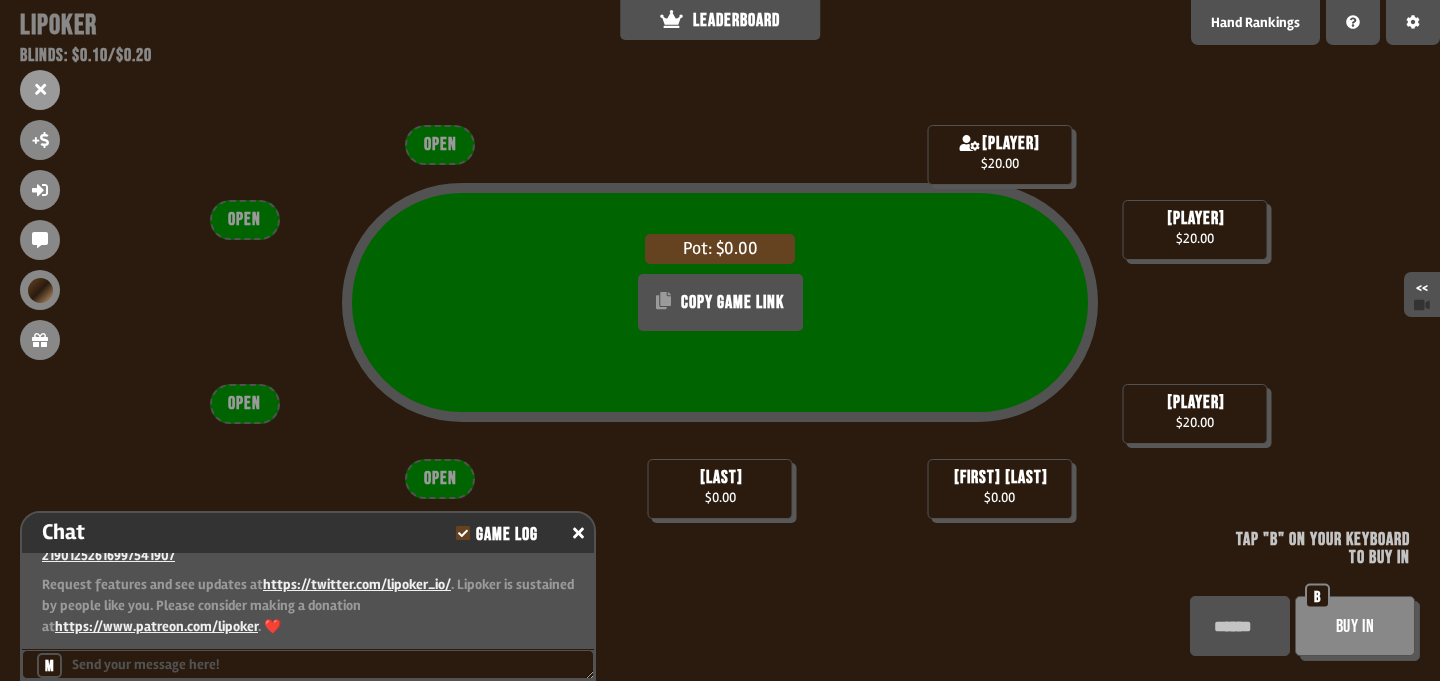 click on "Buy In" at bounding box center [1355, 626] 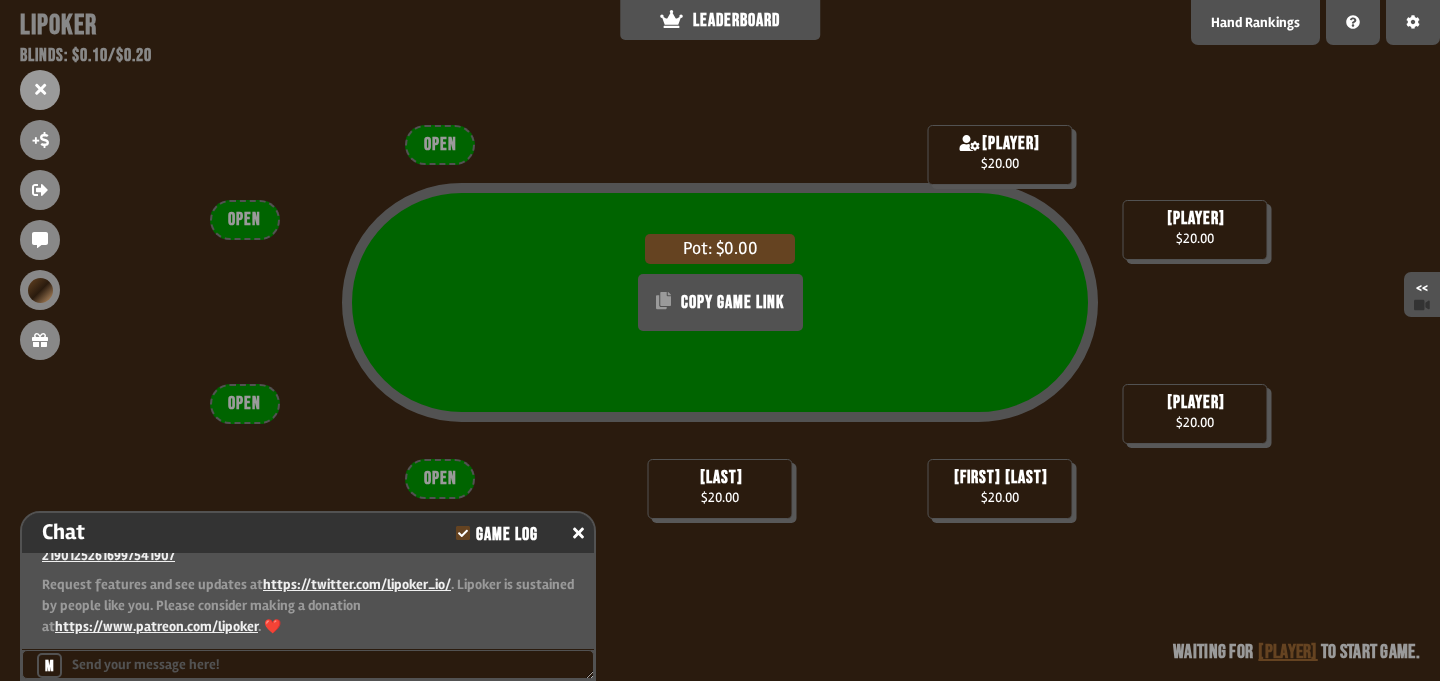 type on "***" 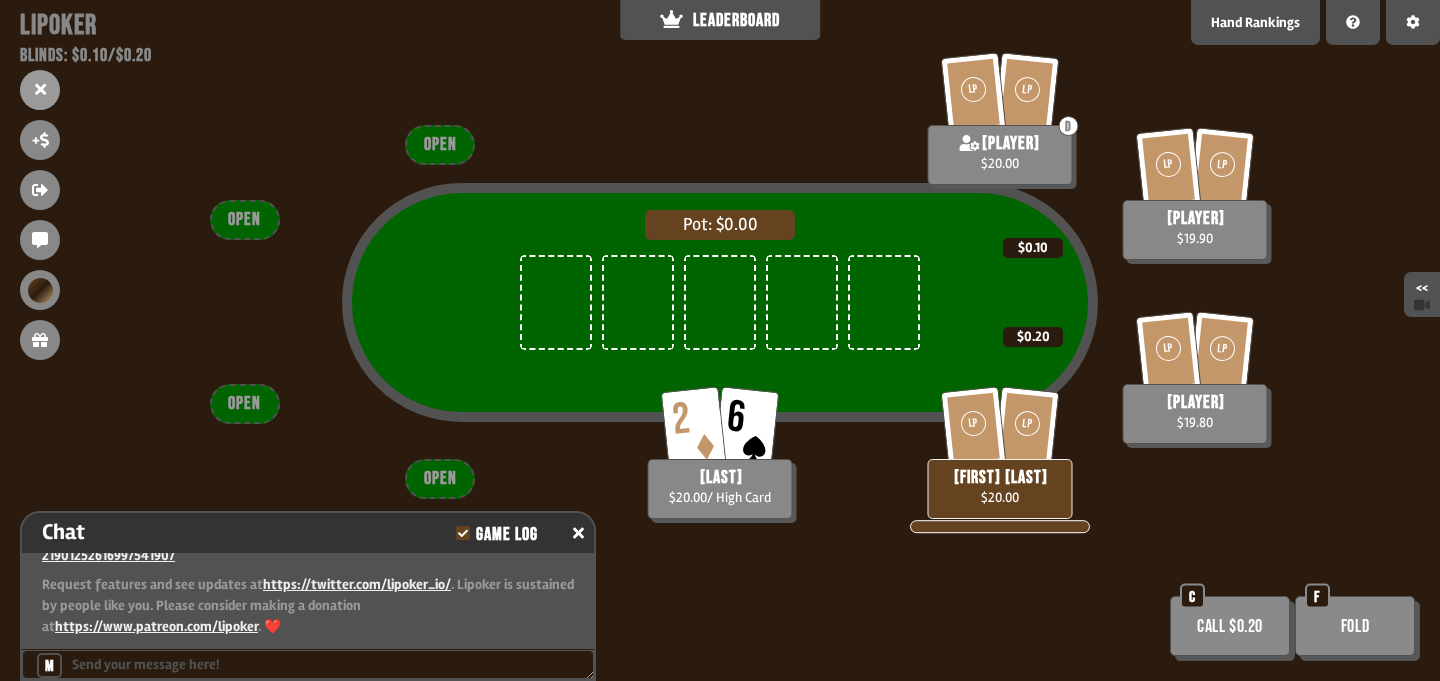 scroll, scrollTop: 98, scrollLeft: 0, axis: vertical 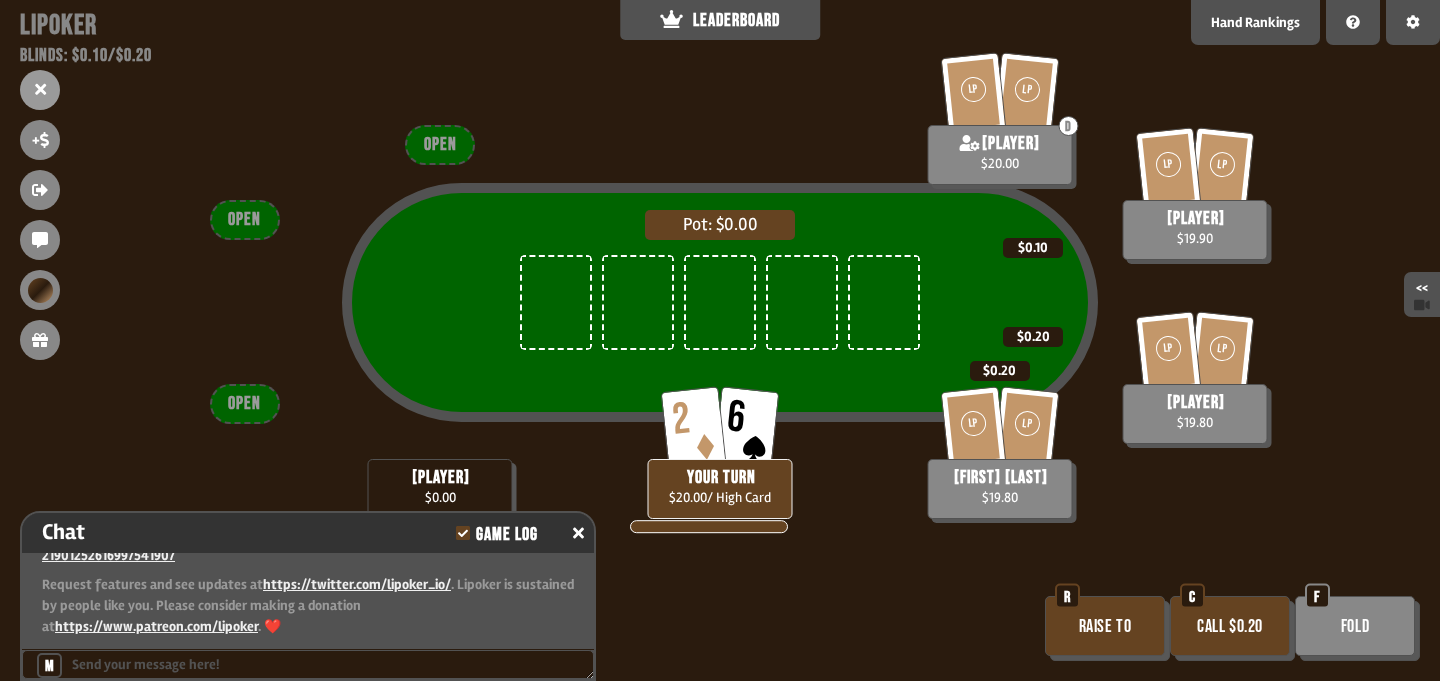 click on "Fold" at bounding box center (1355, 626) 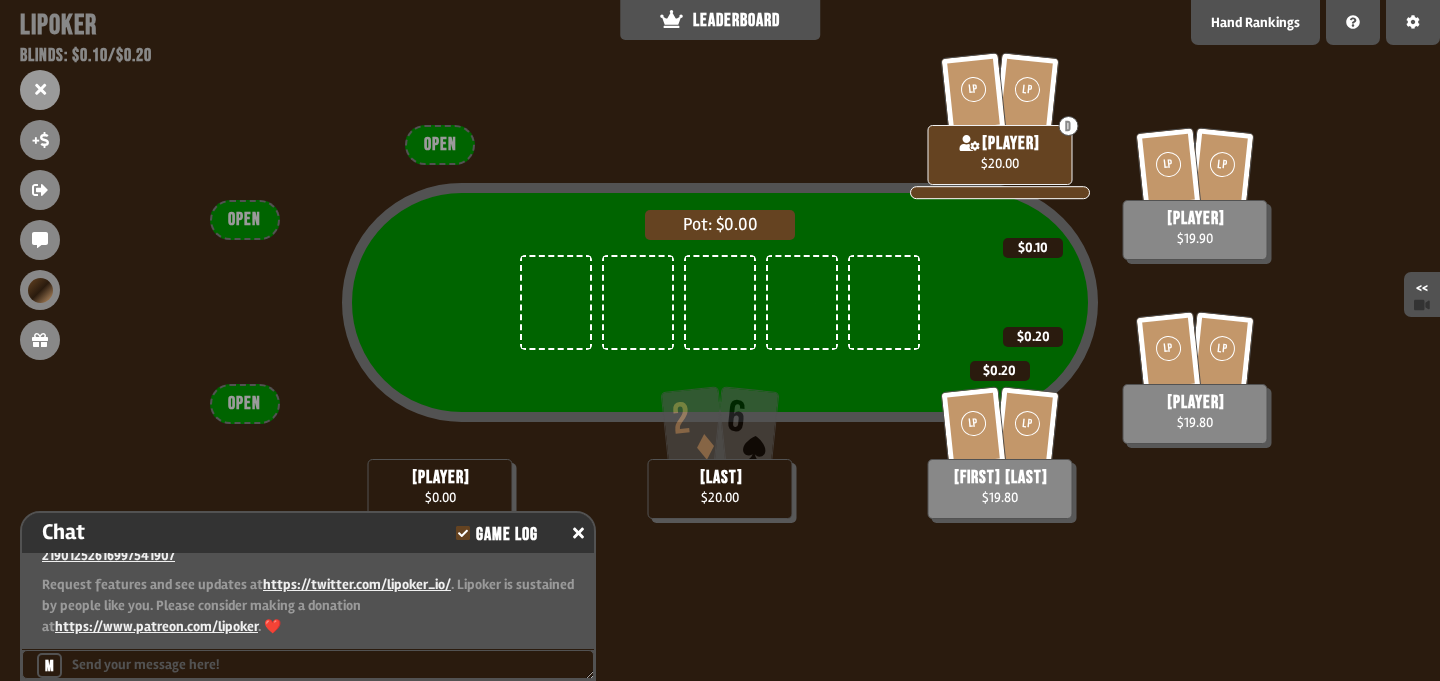 scroll, scrollTop: 100, scrollLeft: 0, axis: vertical 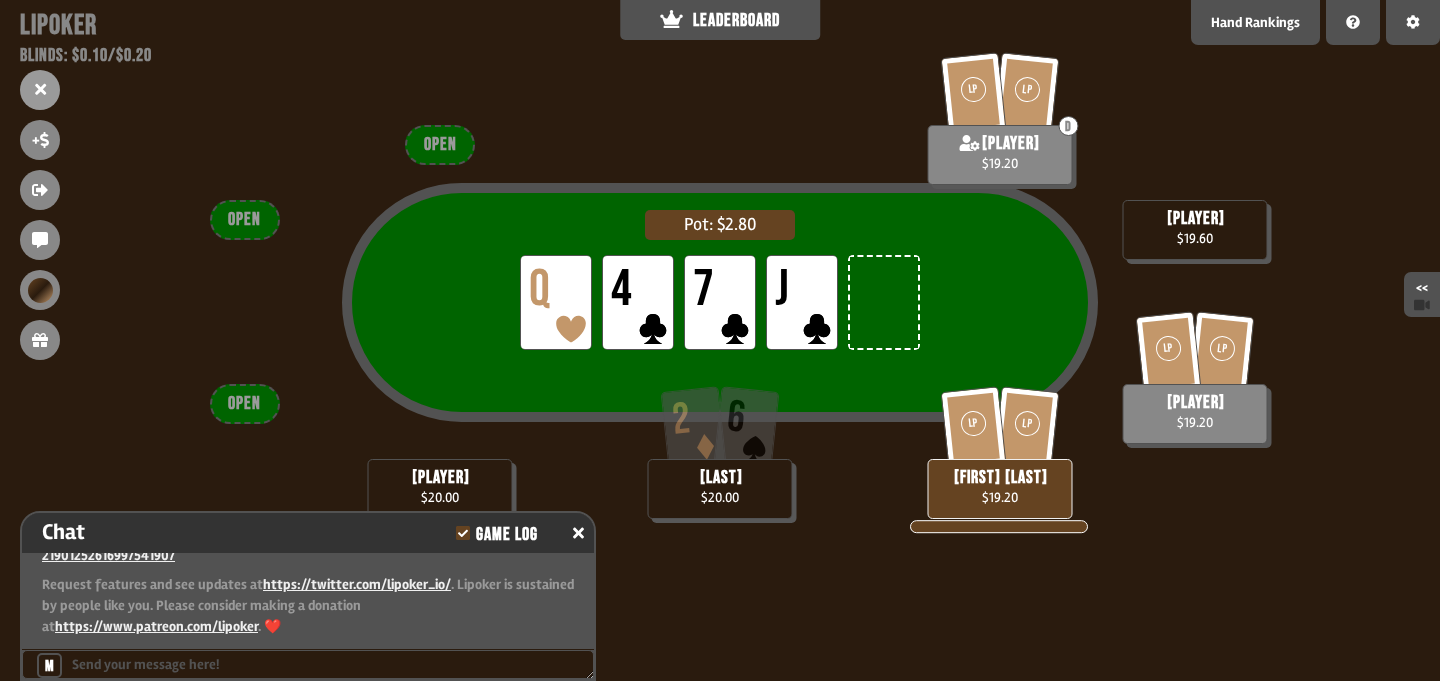 click at bounding box center (308, 664) 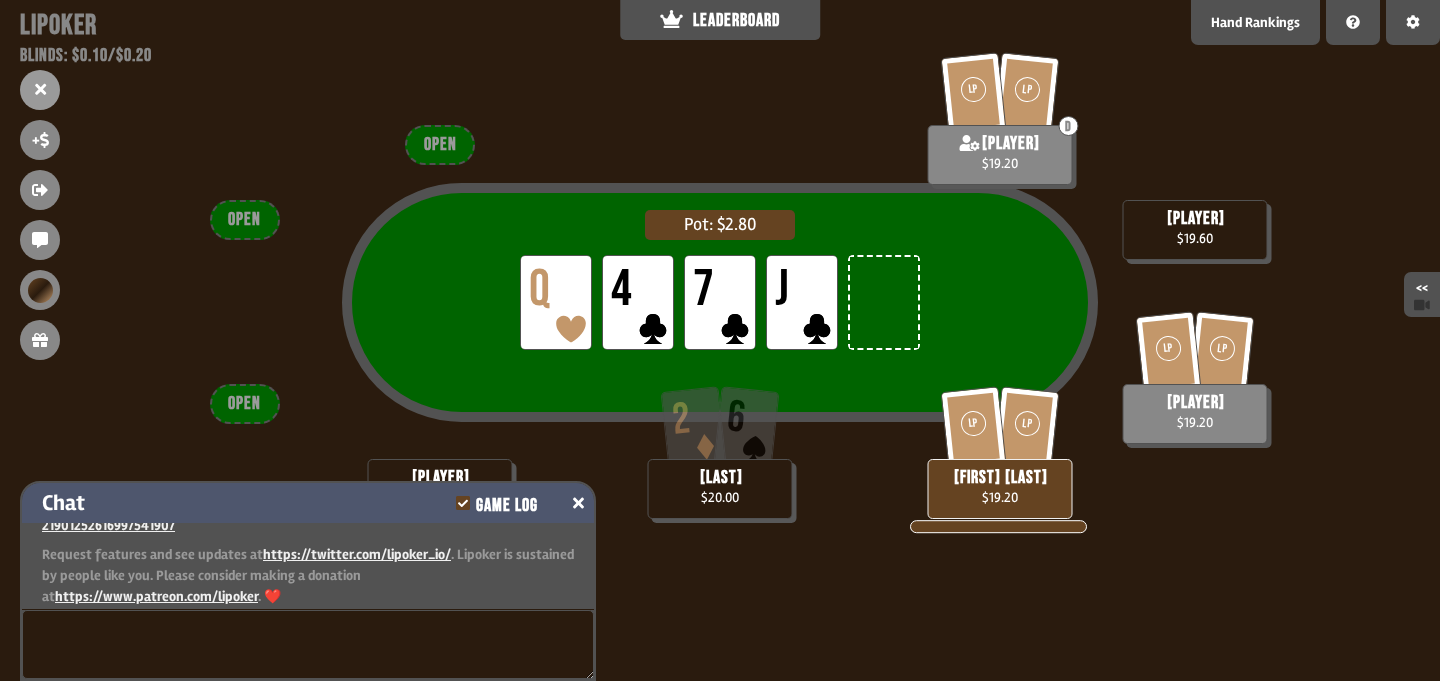 click at bounding box center [578, 503] 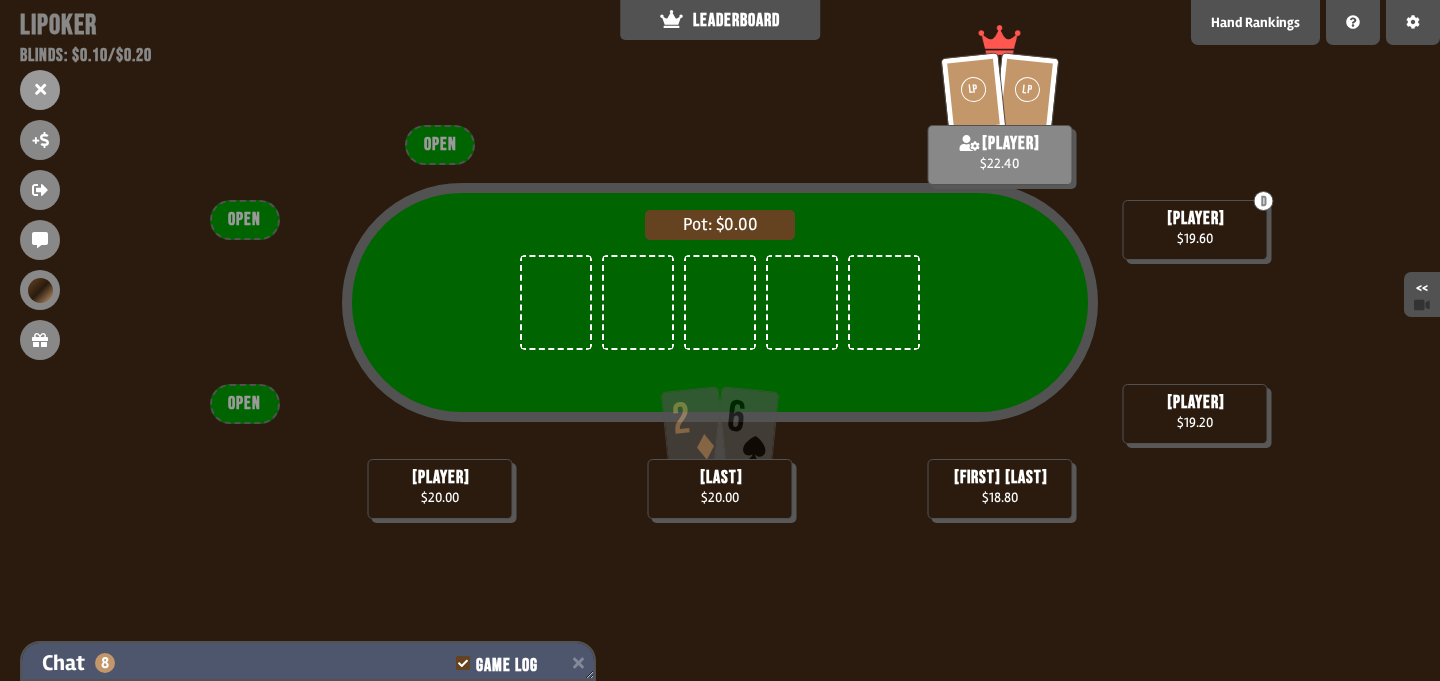 scroll, scrollTop: 98, scrollLeft: 0, axis: vertical 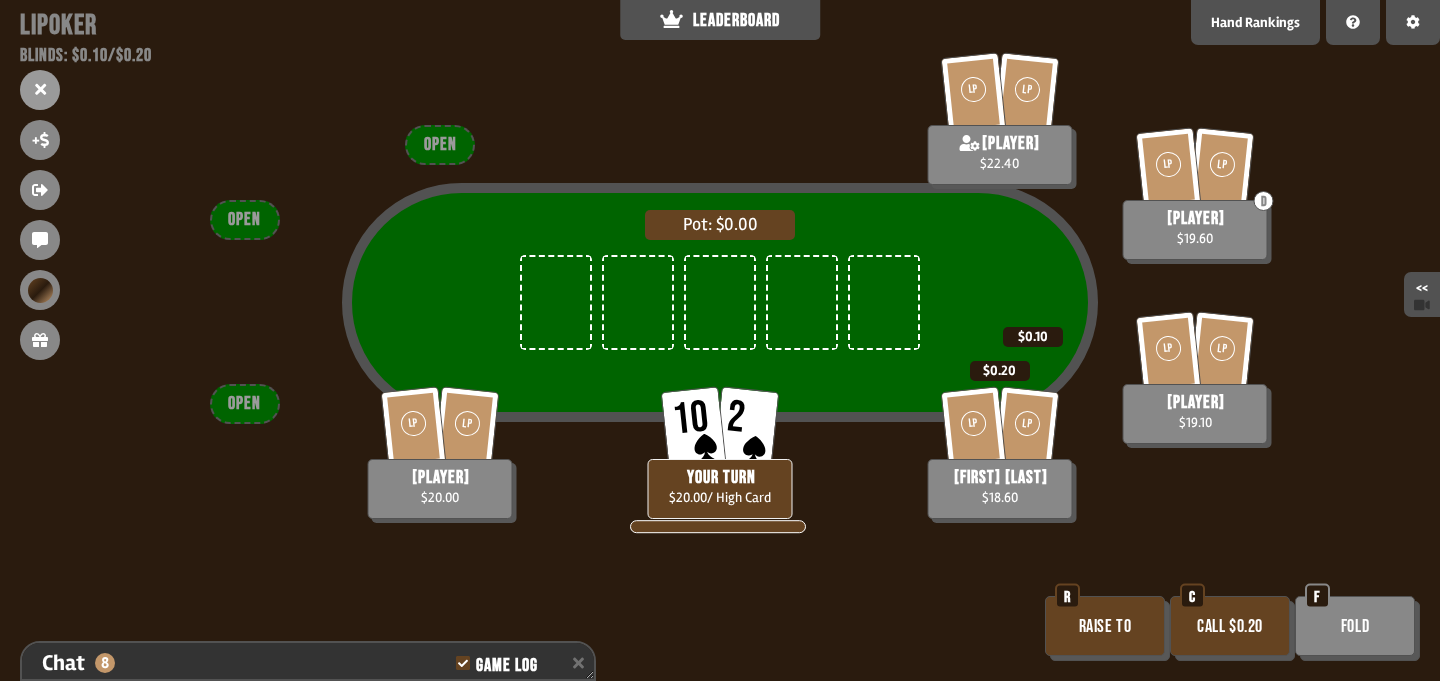 click on "Fold" at bounding box center (1355, 626) 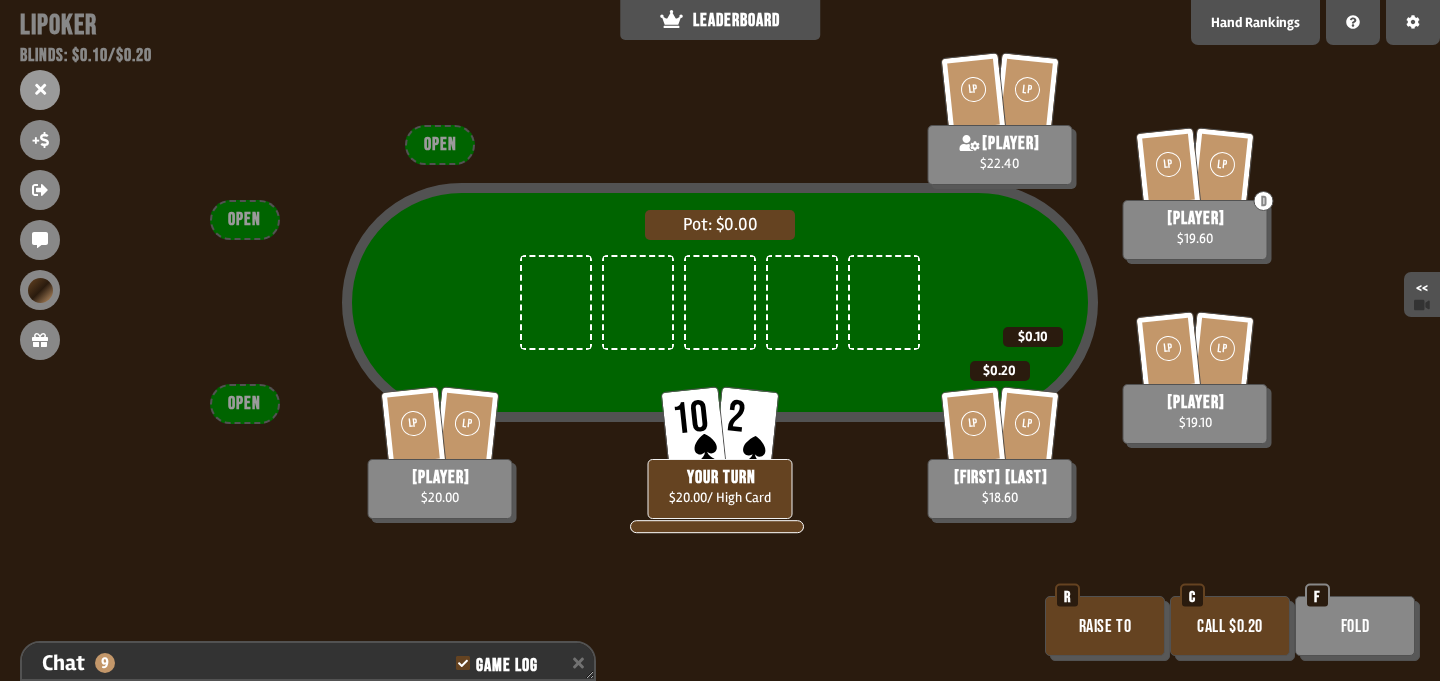 click on "Fold" at bounding box center (1355, 626) 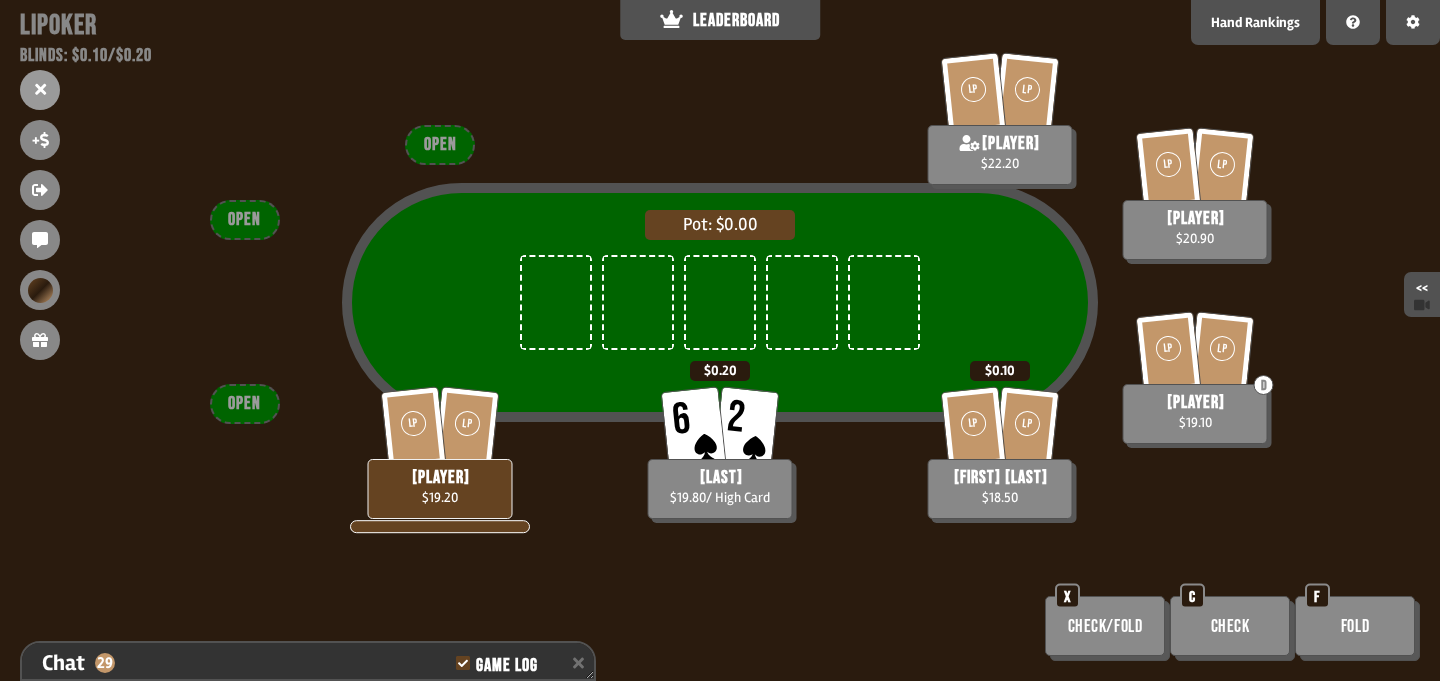 scroll, scrollTop: 98, scrollLeft: 0, axis: vertical 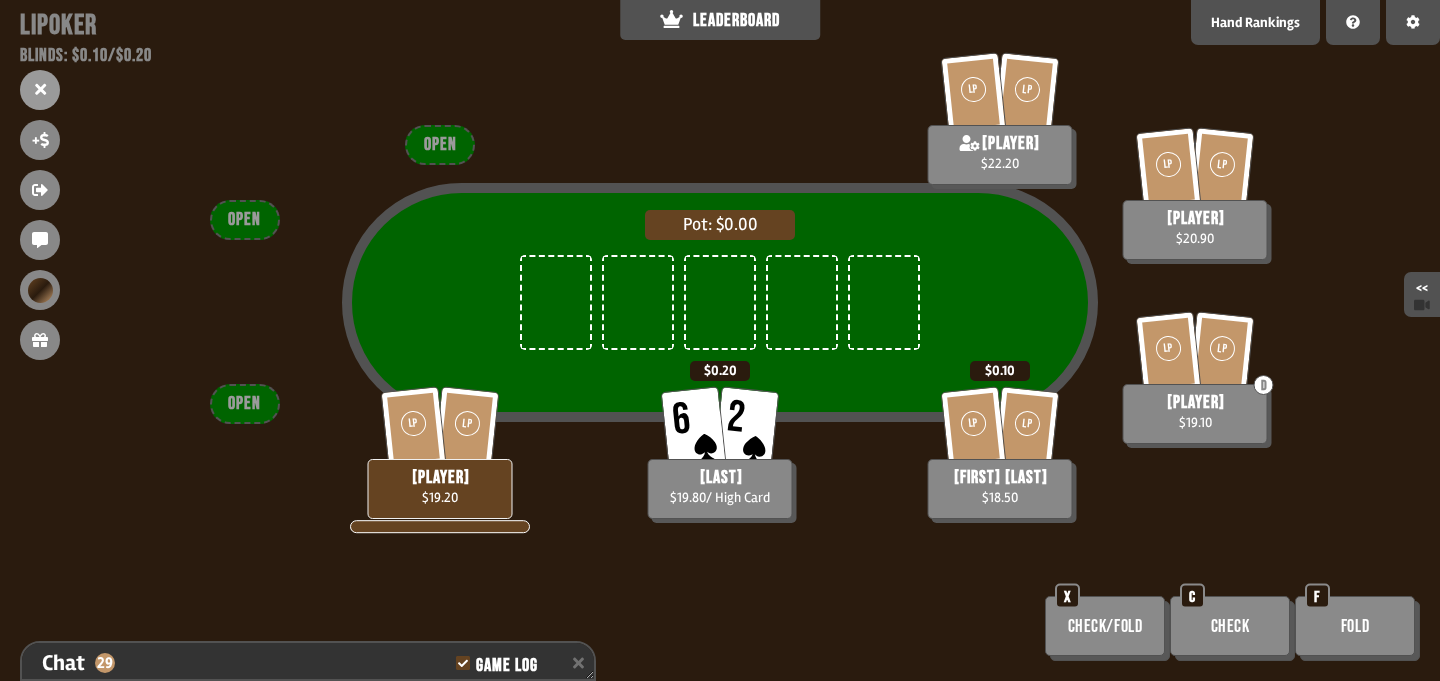 click on "Check" at bounding box center (1230, 626) 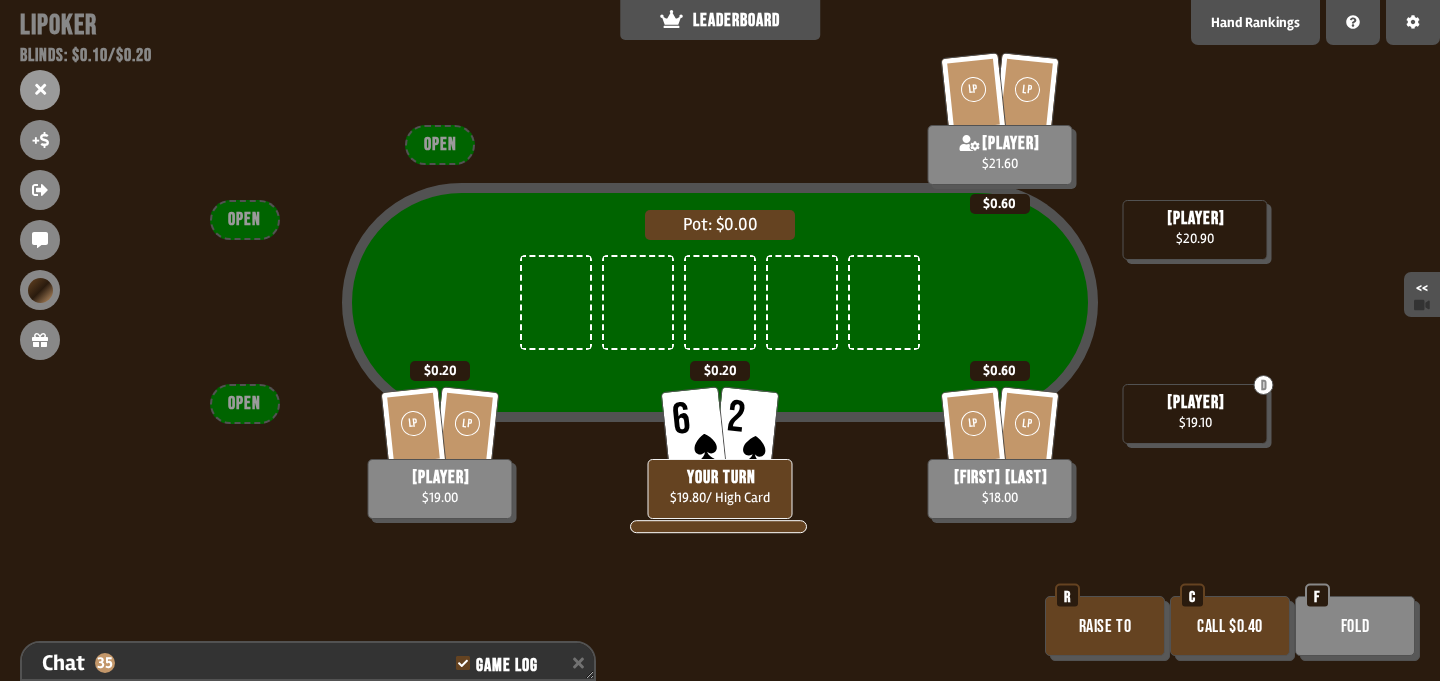 click on "Fold" at bounding box center [1355, 626] 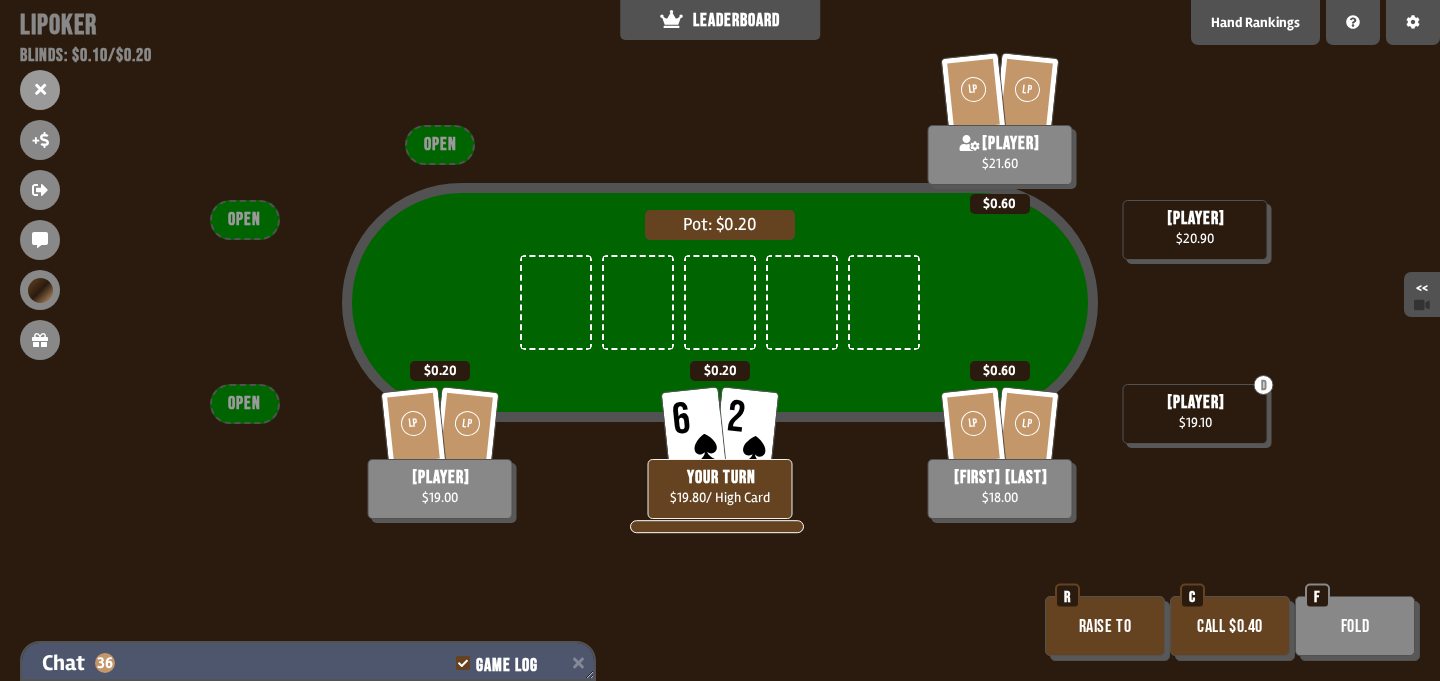 scroll, scrollTop: 100, scrollLeft: 0, axis: vertical 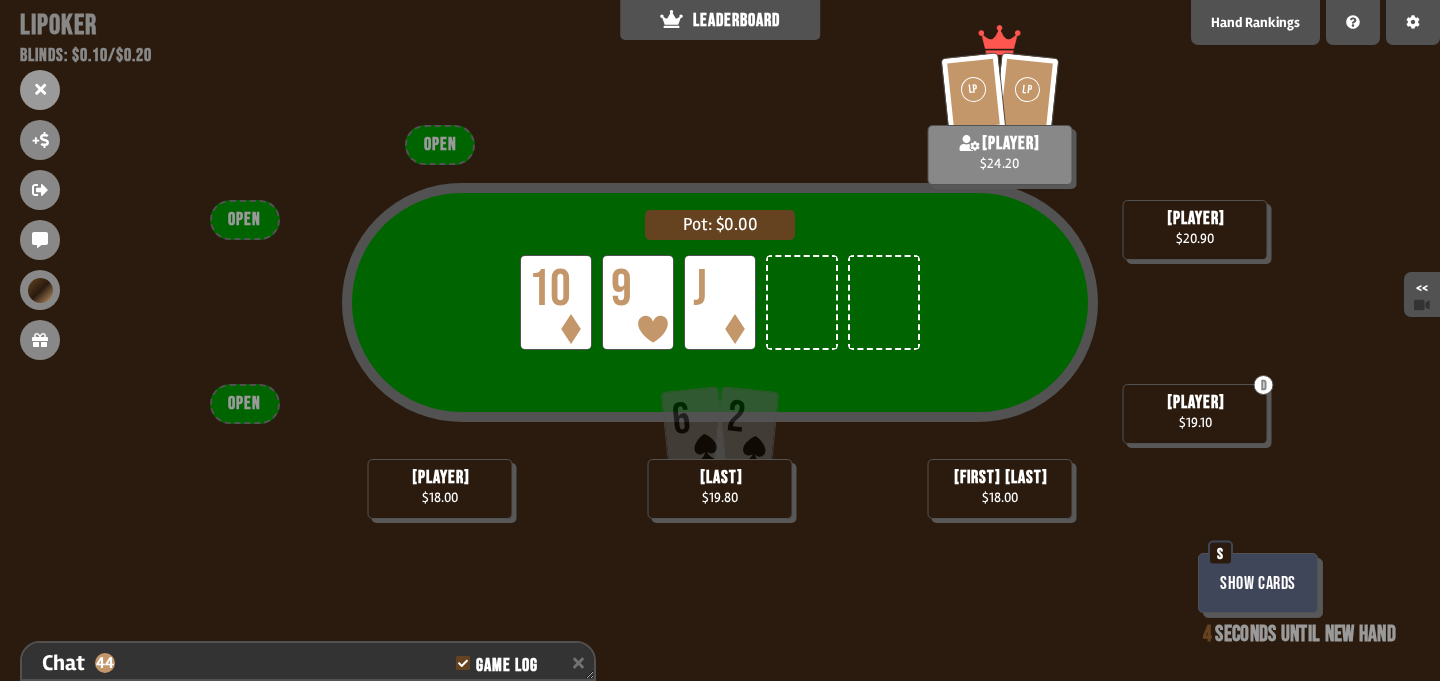 click on "Pot: $0.00   LP 10 LP 9 LP J [FIRST] [LAST] $18.00  [PLAYER] $18.00  6 2 [LAST] $19.80  D [PLAYER] $19.10  [PLAYER] $20.90  LP LP [PLAYER] $24.20  OPEN OPEN OPEN Show Cards S 4  seconds until new hand" at bounding box center (720, 340) 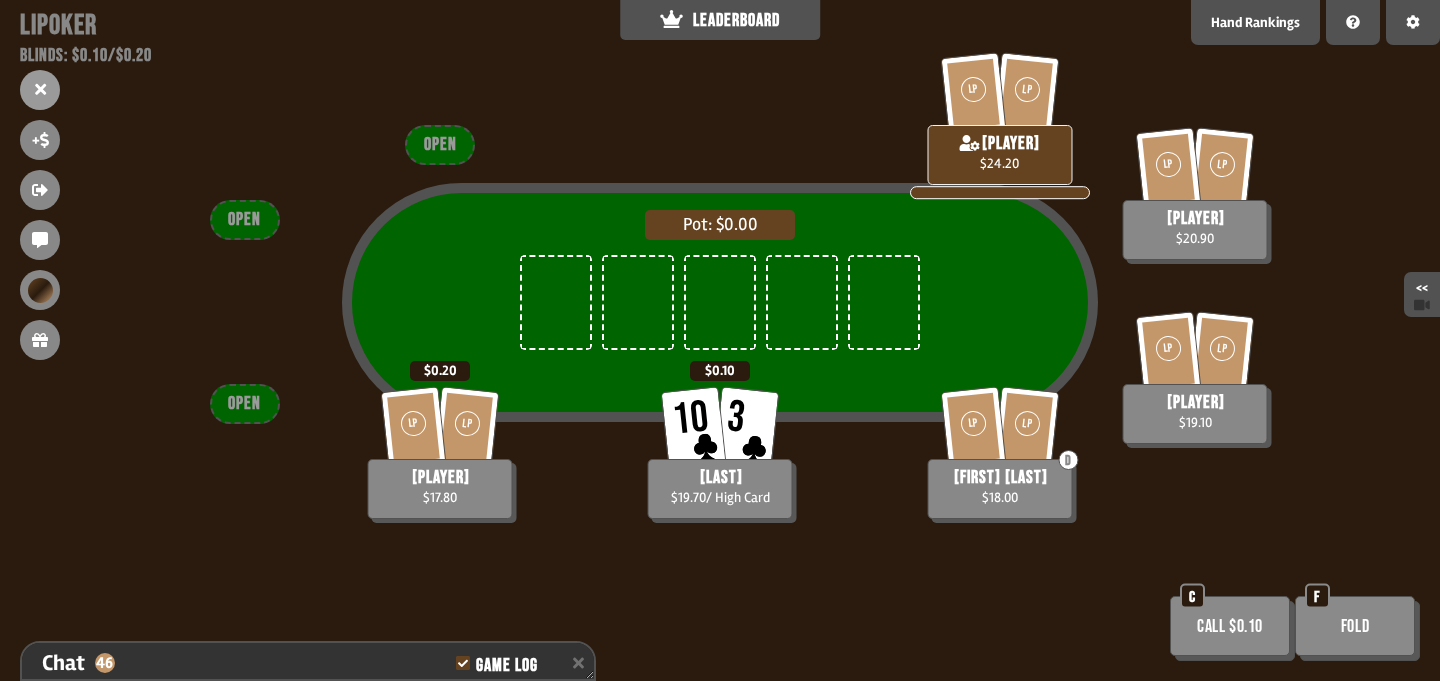 scroll, scrollTop: 98, scrollLeft: 0, axis: vertical 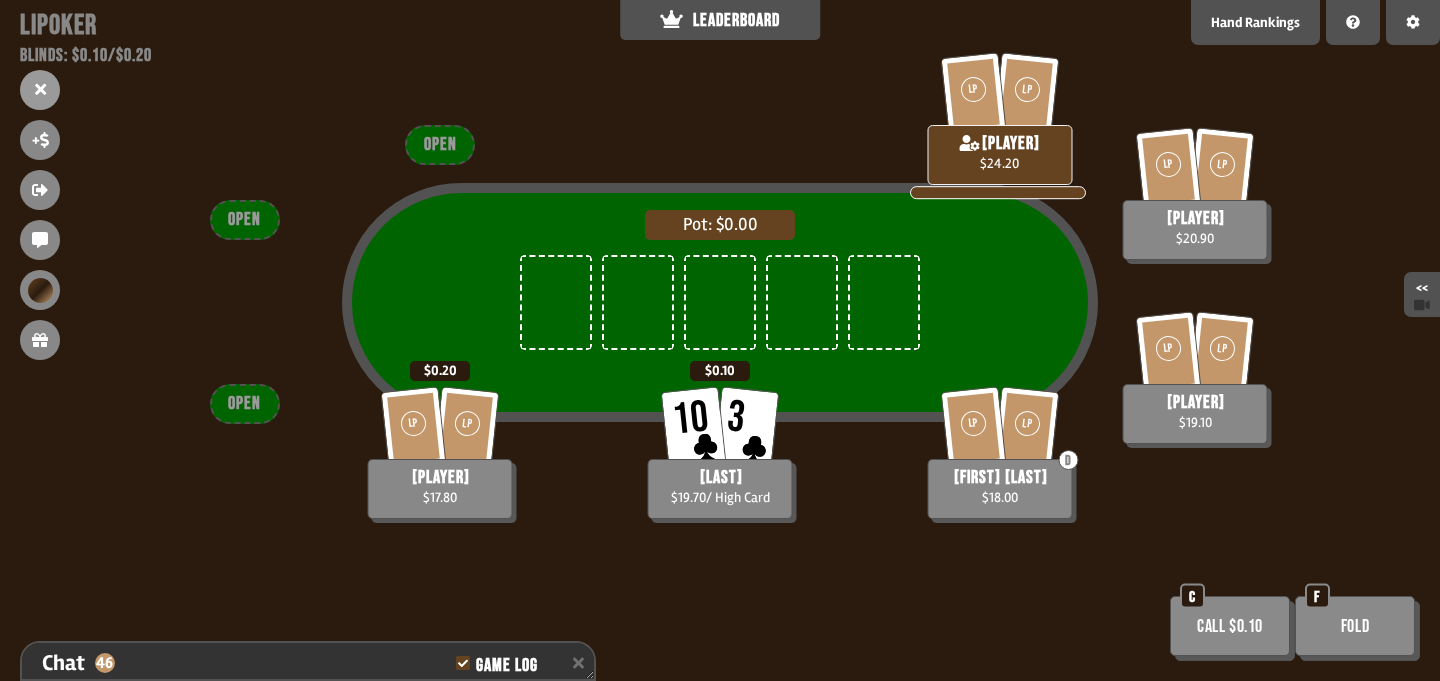 click on "Call $0.10" at bounding box center (1230, 626) 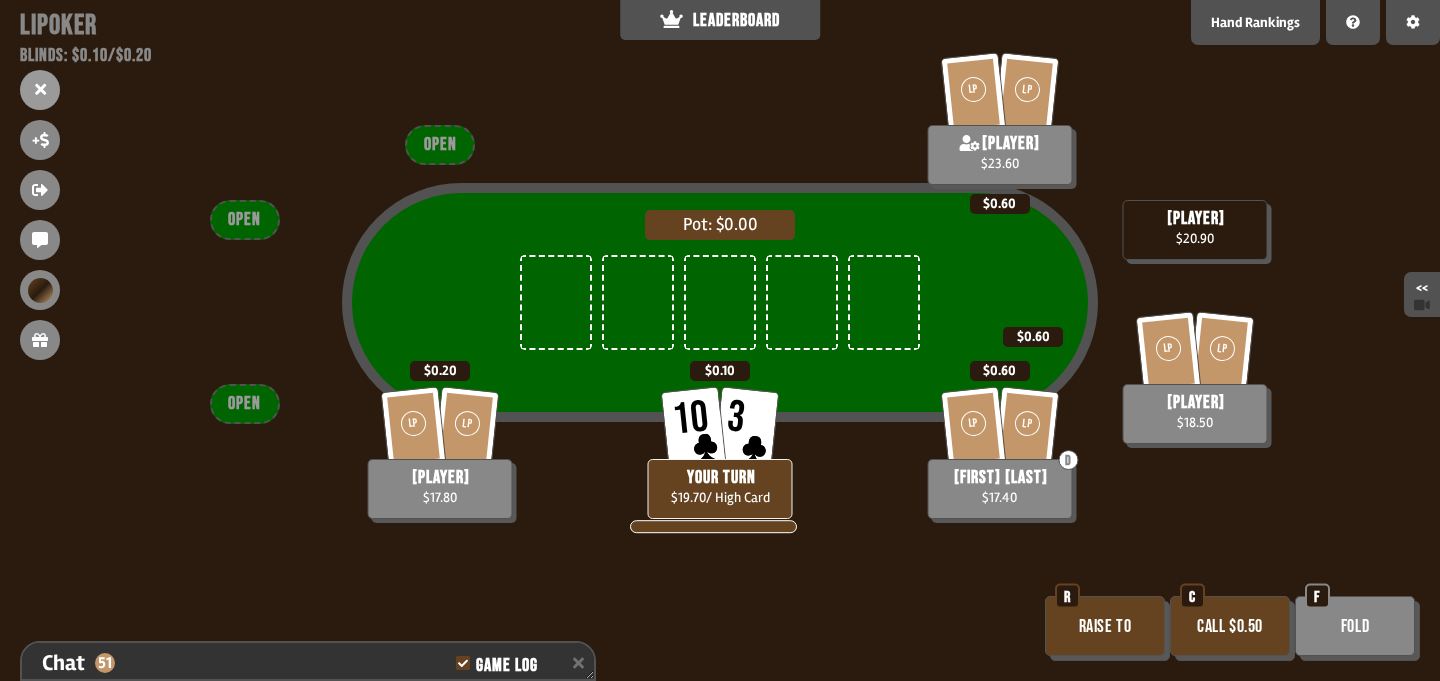 click on "Fold" at bounding box center (1355, 626) 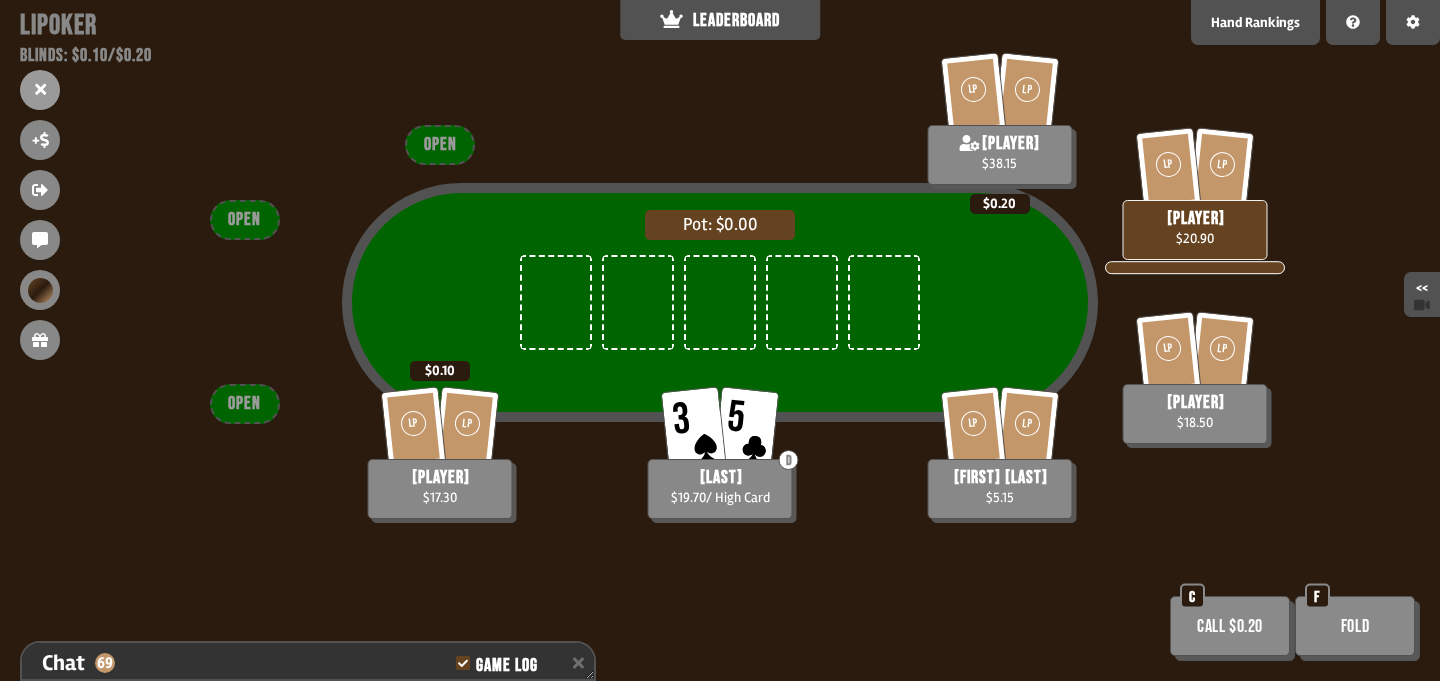 scroll, scrollTop: 98, scrollLeft: 0, axis: vertical 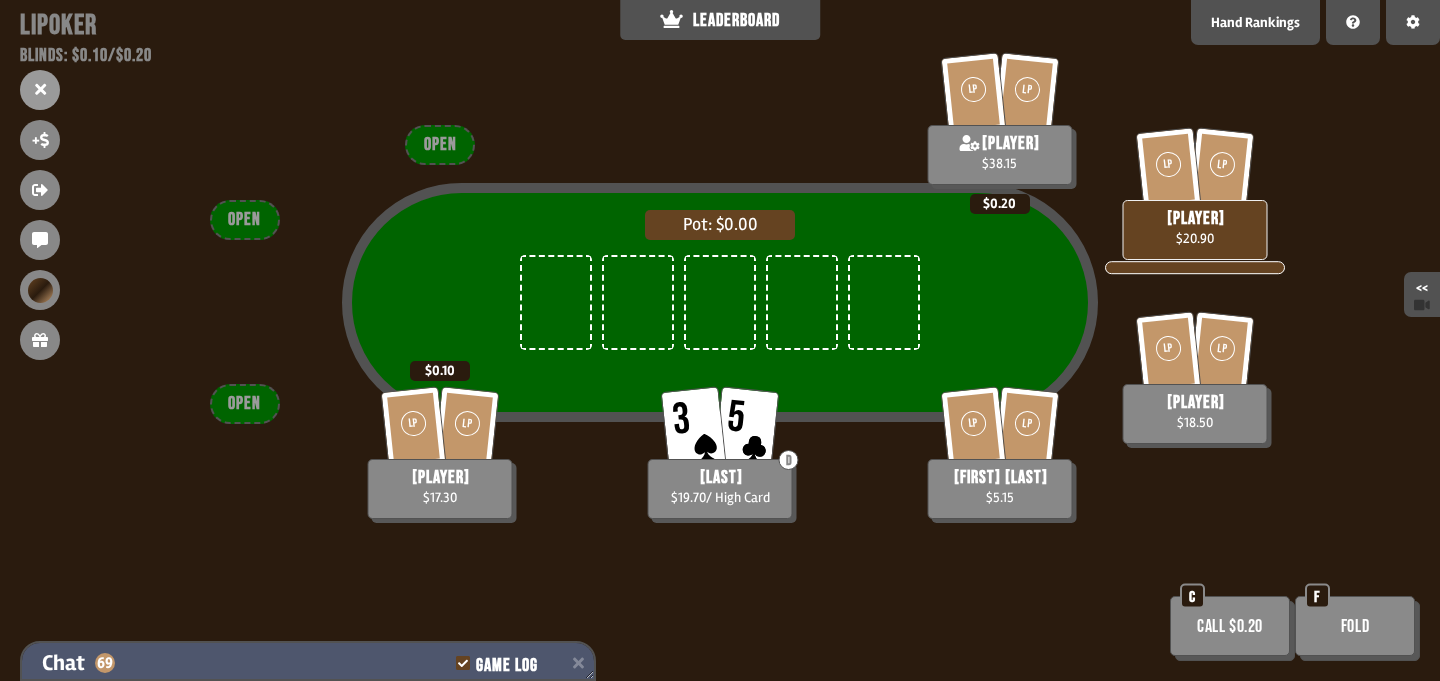 click on "Chat   69 Game Log" at bounding box center (308, 663) 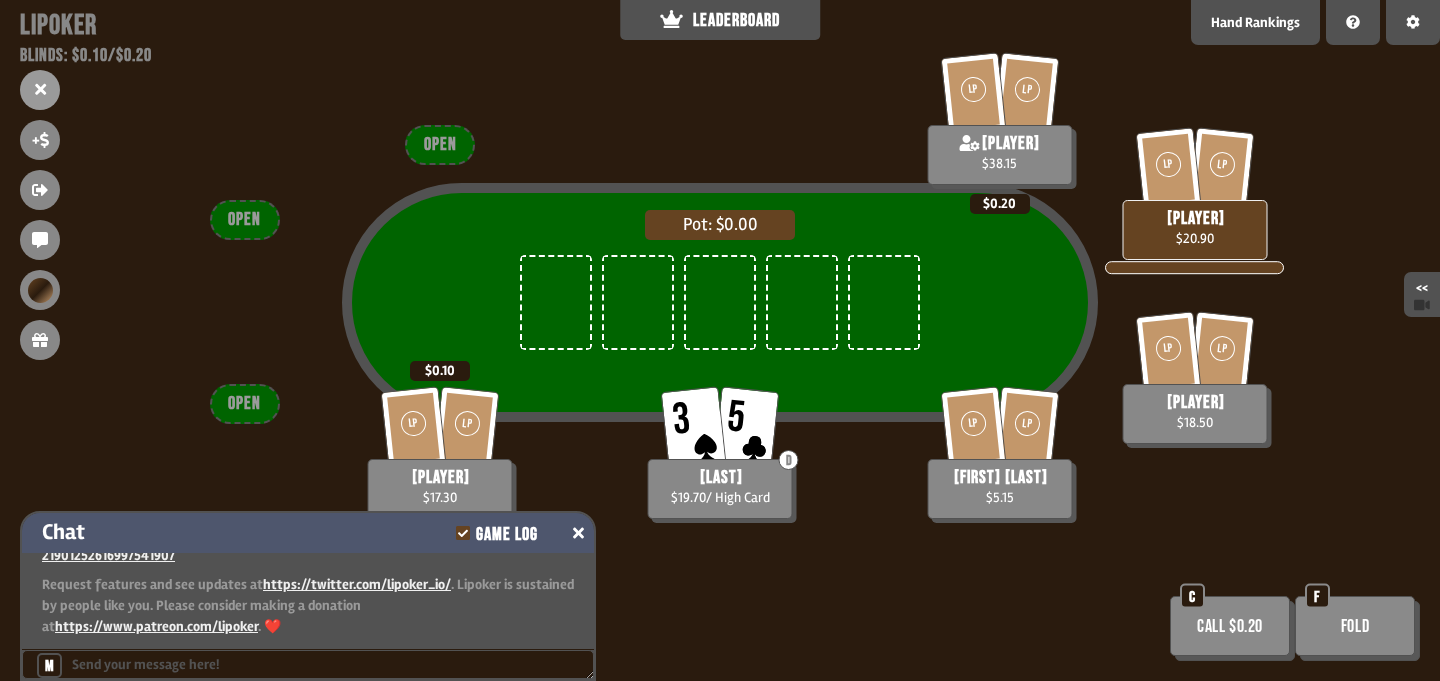 click 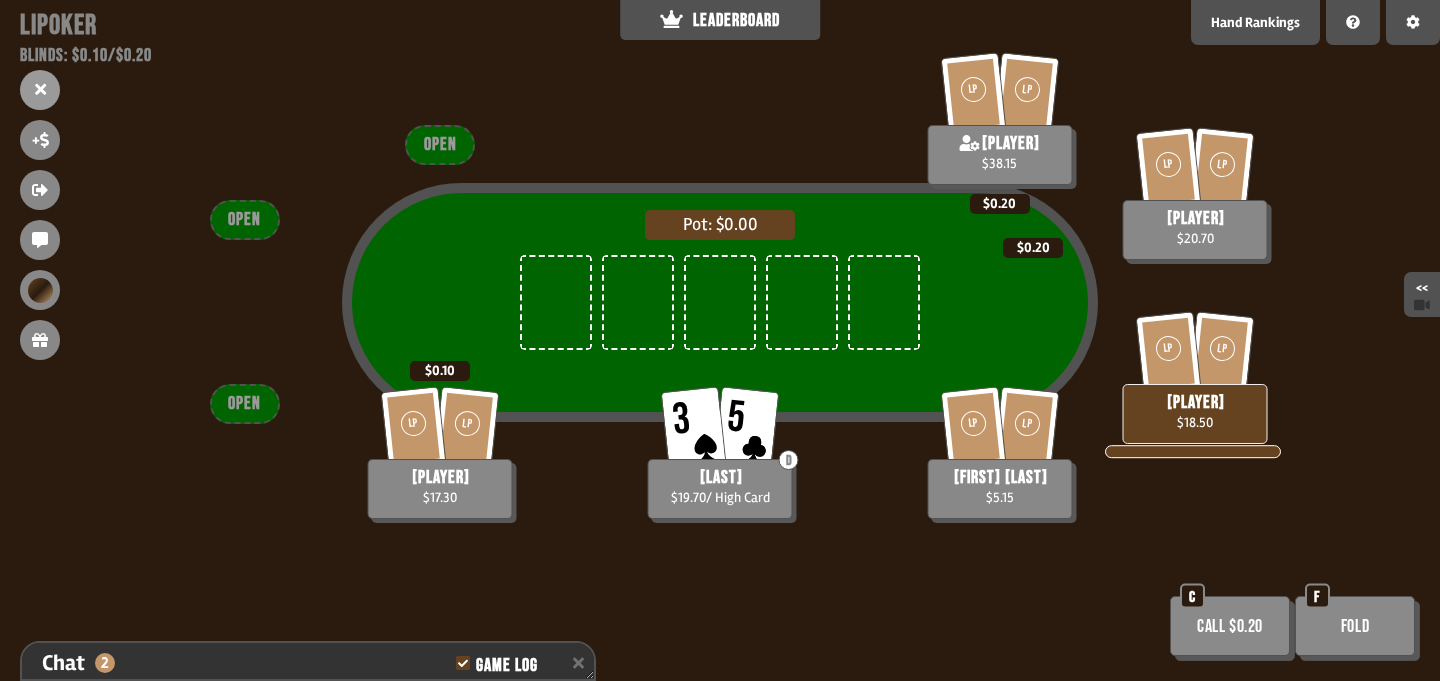 click on "Fold" at bounding box center [1355, 626] 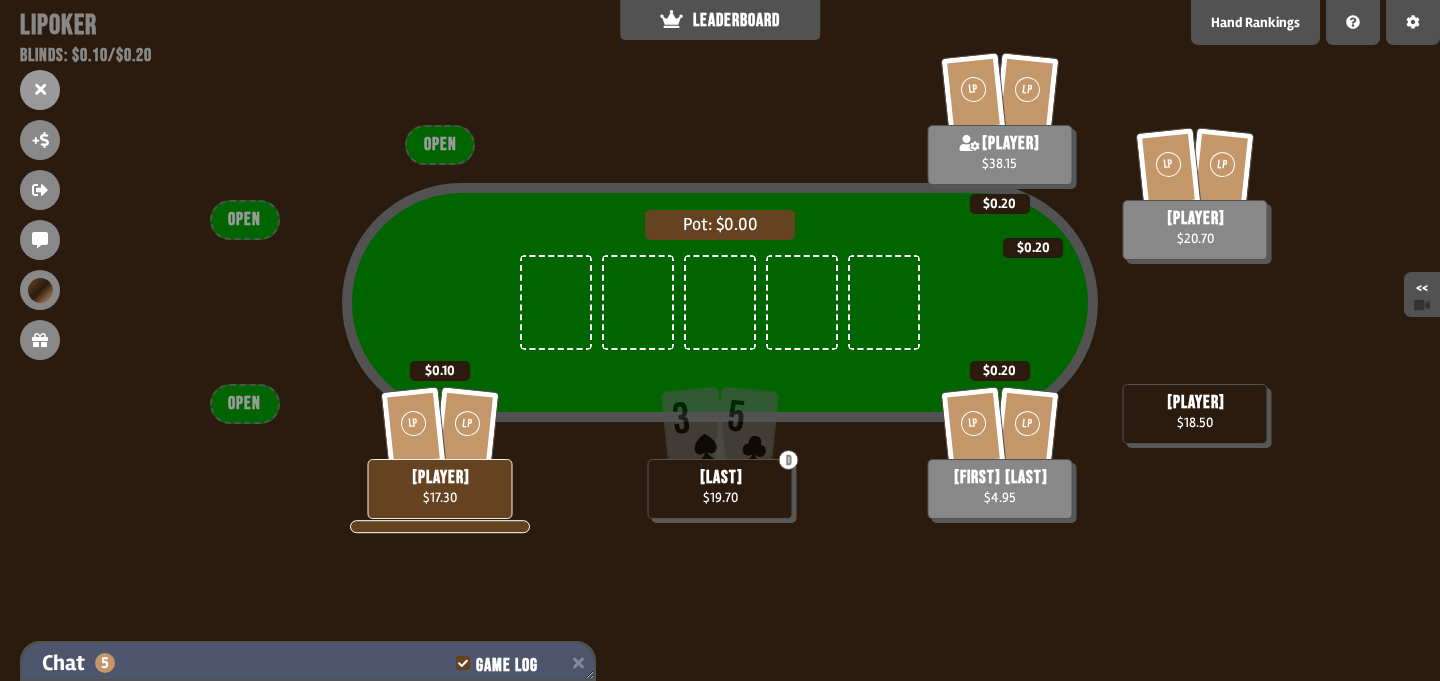 scroll, scrollTop: 100, scrollLeft: 0, axis: vertical 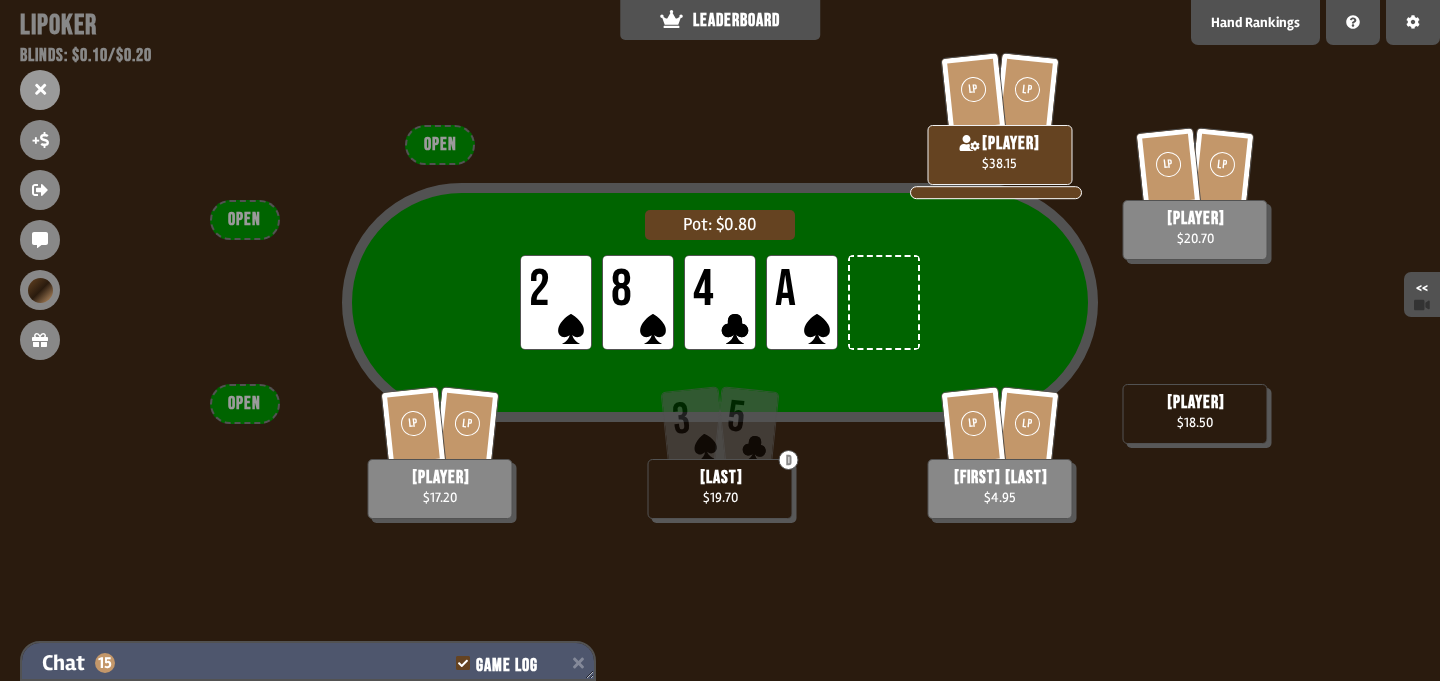 click on "Chat   15 Game Log" at bounding box center (308, 663) 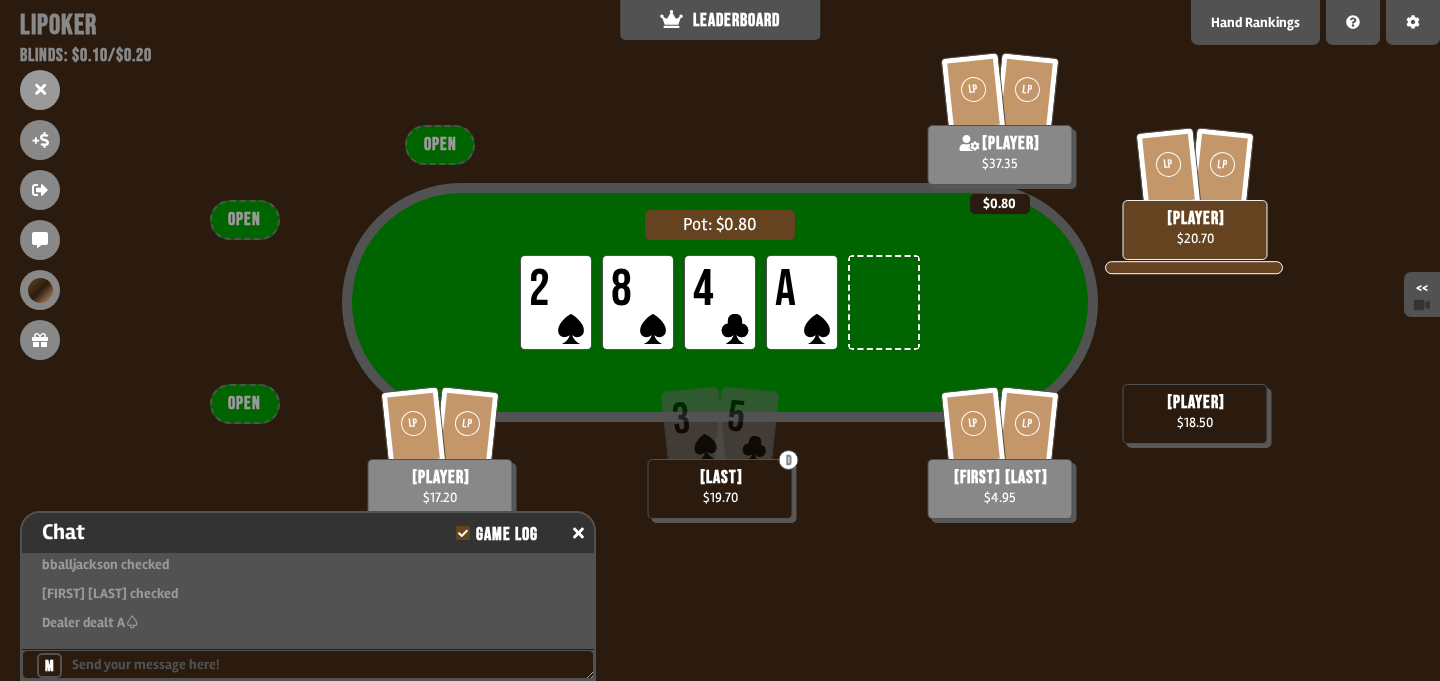 scroll, scrollTop: 3042, scrollLeft: 0, axis: vertical 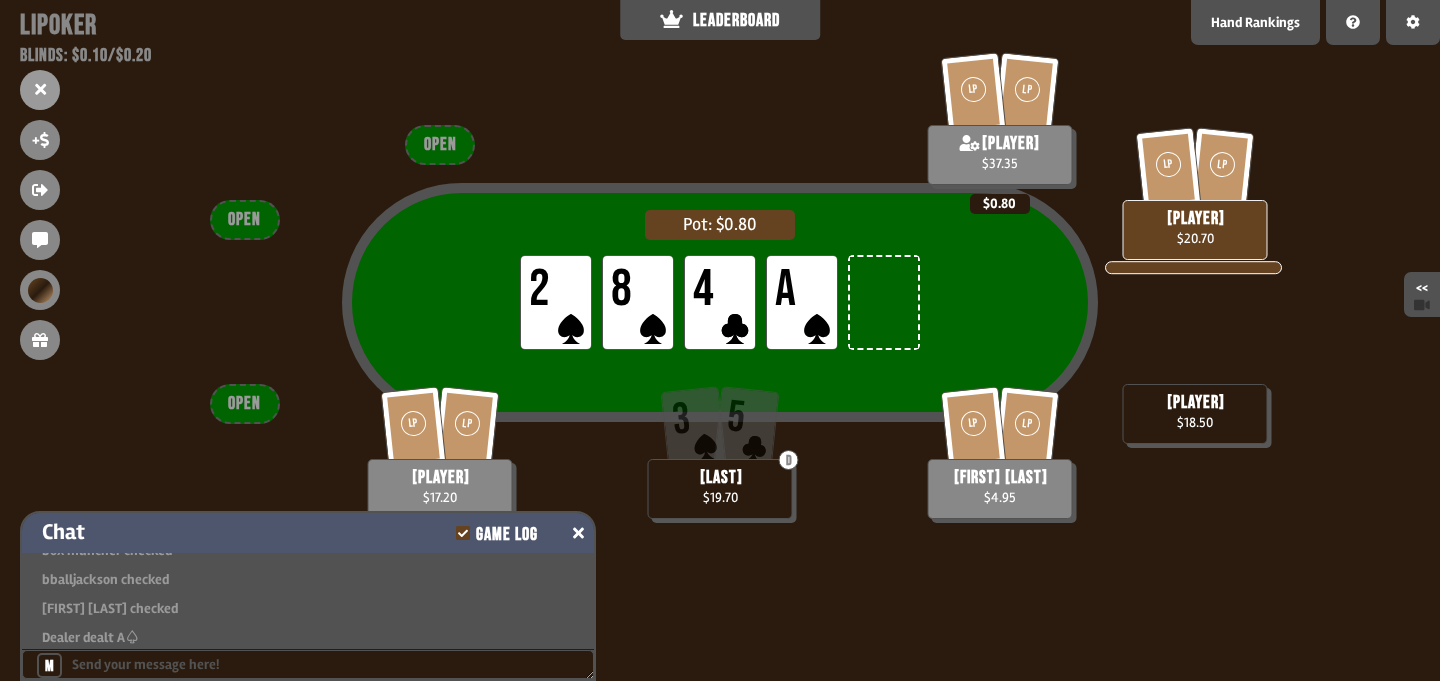 click at bounding box center [578, 533] 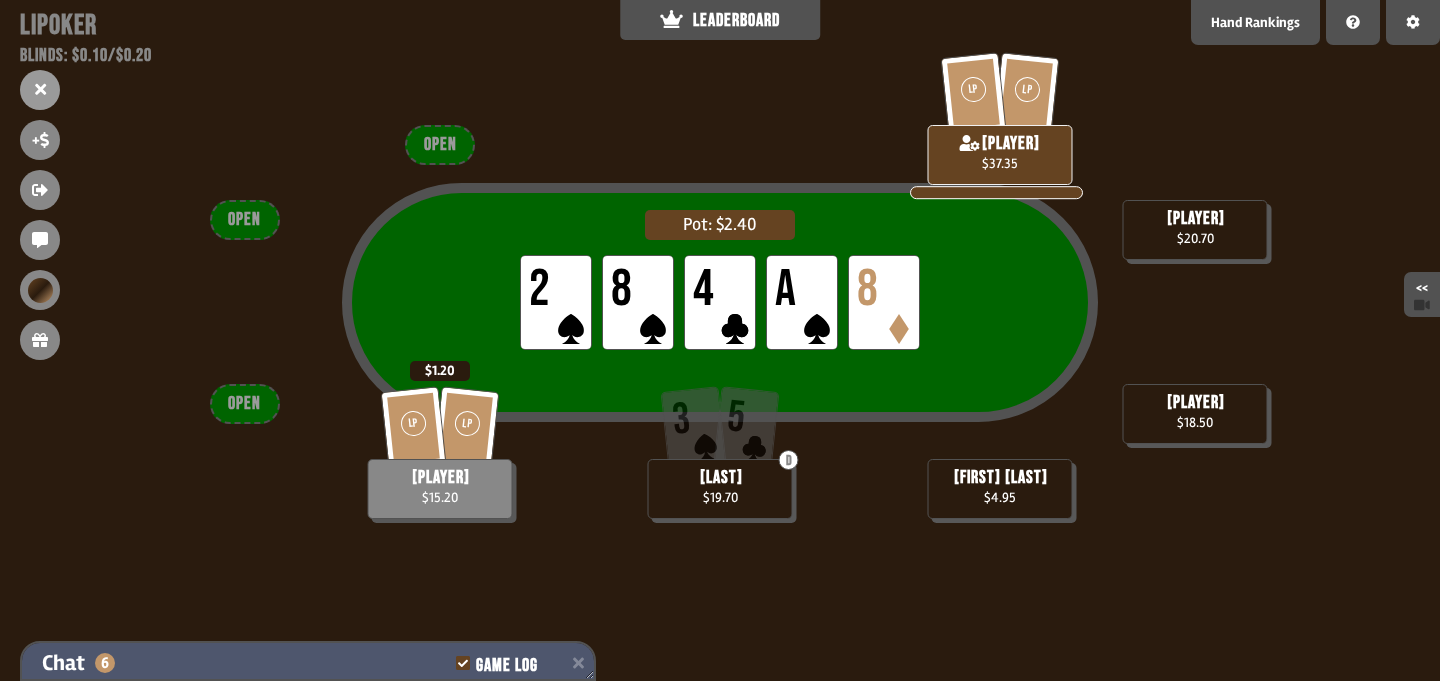 click on "Chat   6 Game Log" at bounding box center [308, 663] 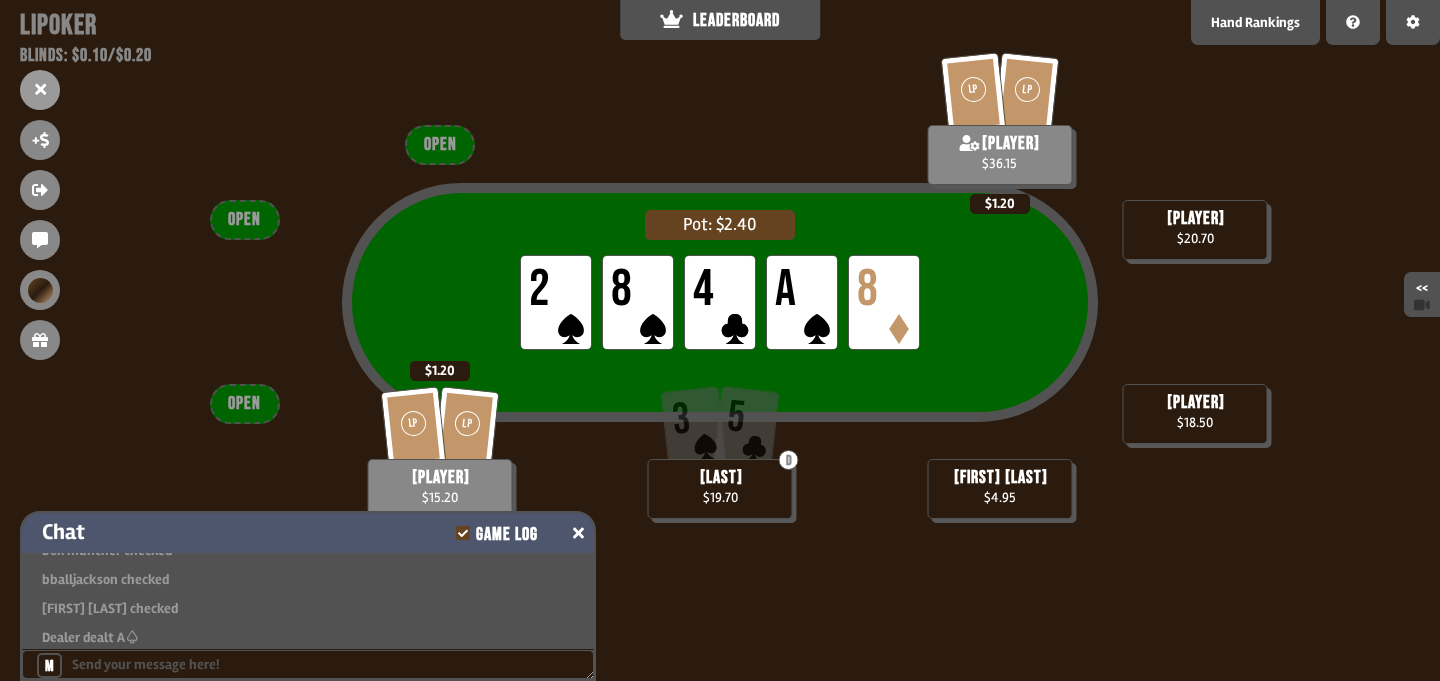 click at bounding box center (578, 533) 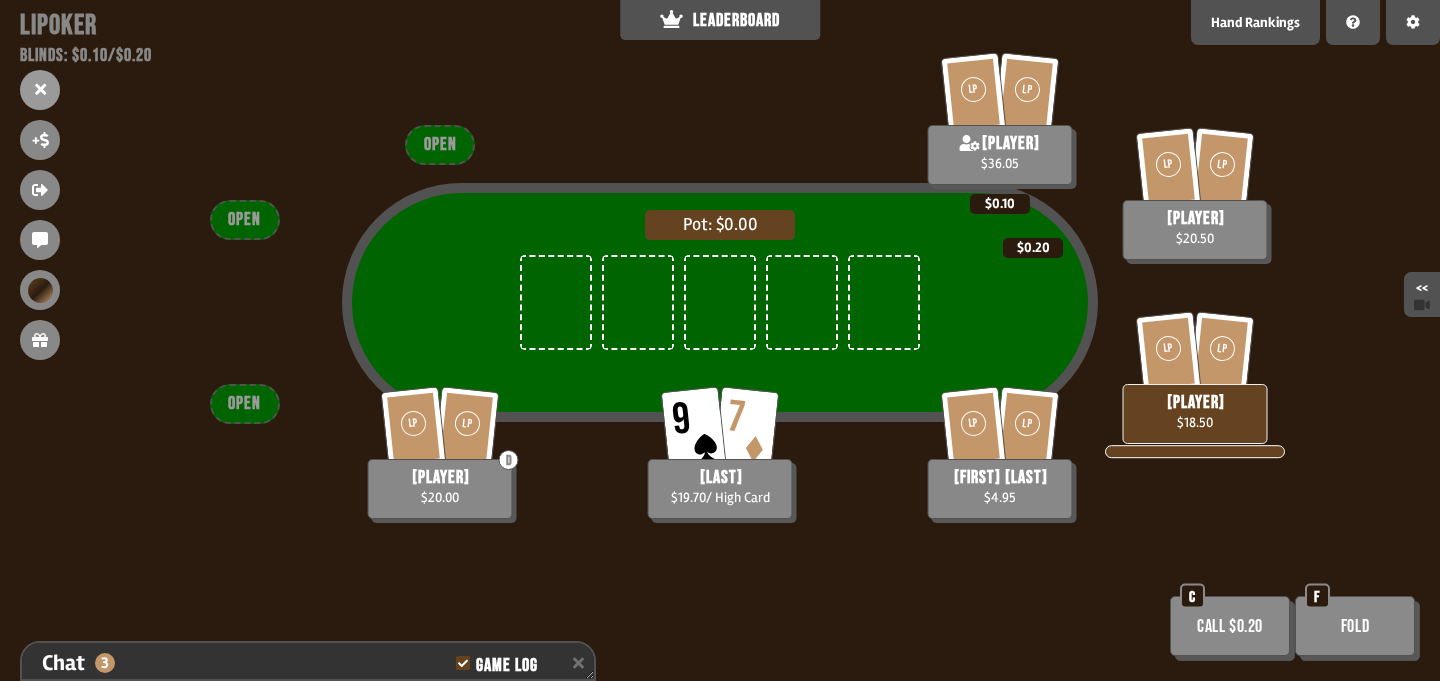scroll, scrollTop: 98, scrollLeft: 0, axis: vertical 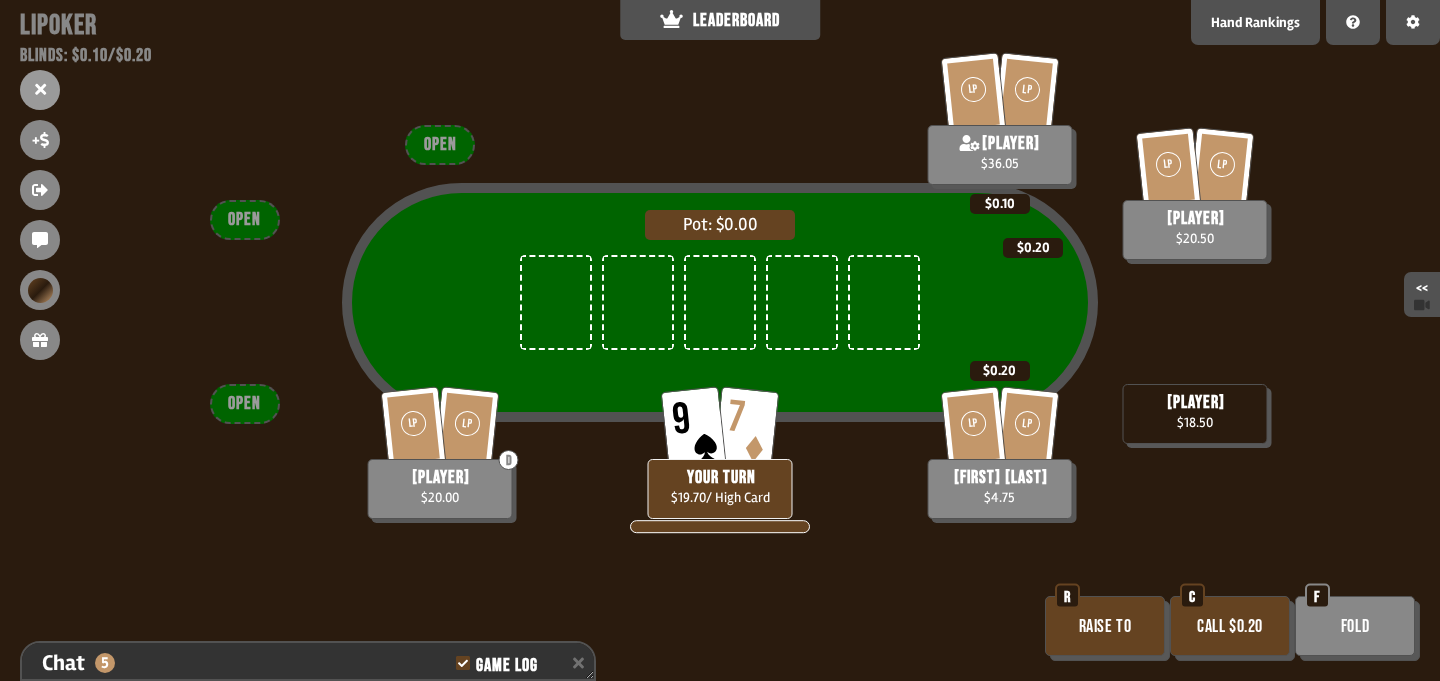 click on "Call $0.20" at bounding box center [1230, 626] 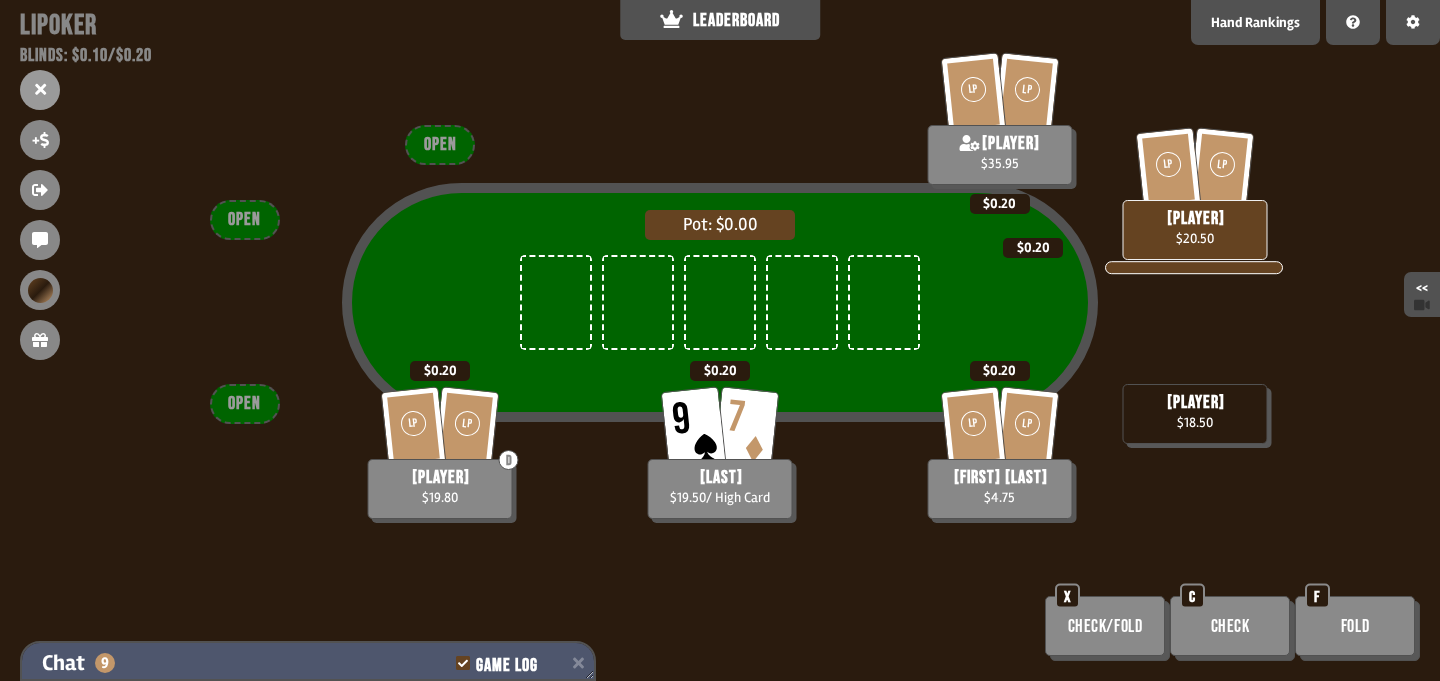 click on "Chat   9 Game Log" at bounding box center (308, 663) 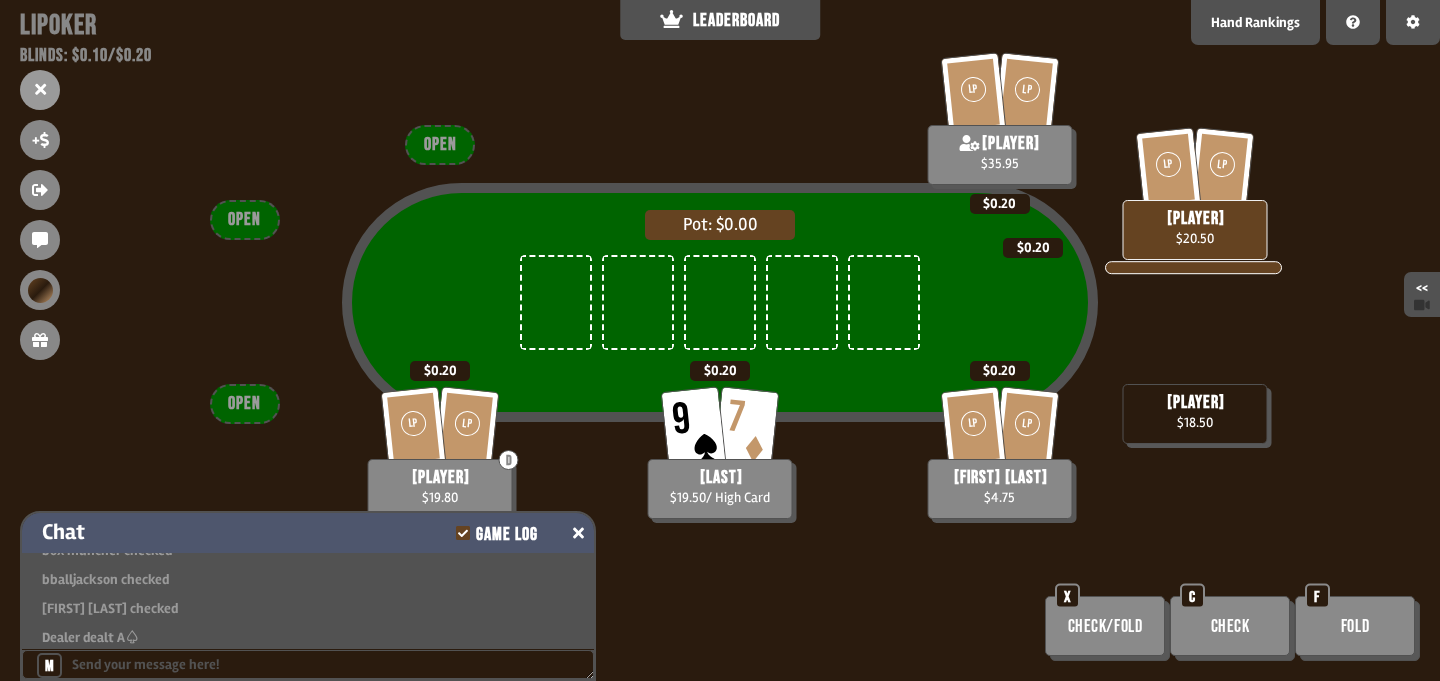 click at bounding box center [578, 533] 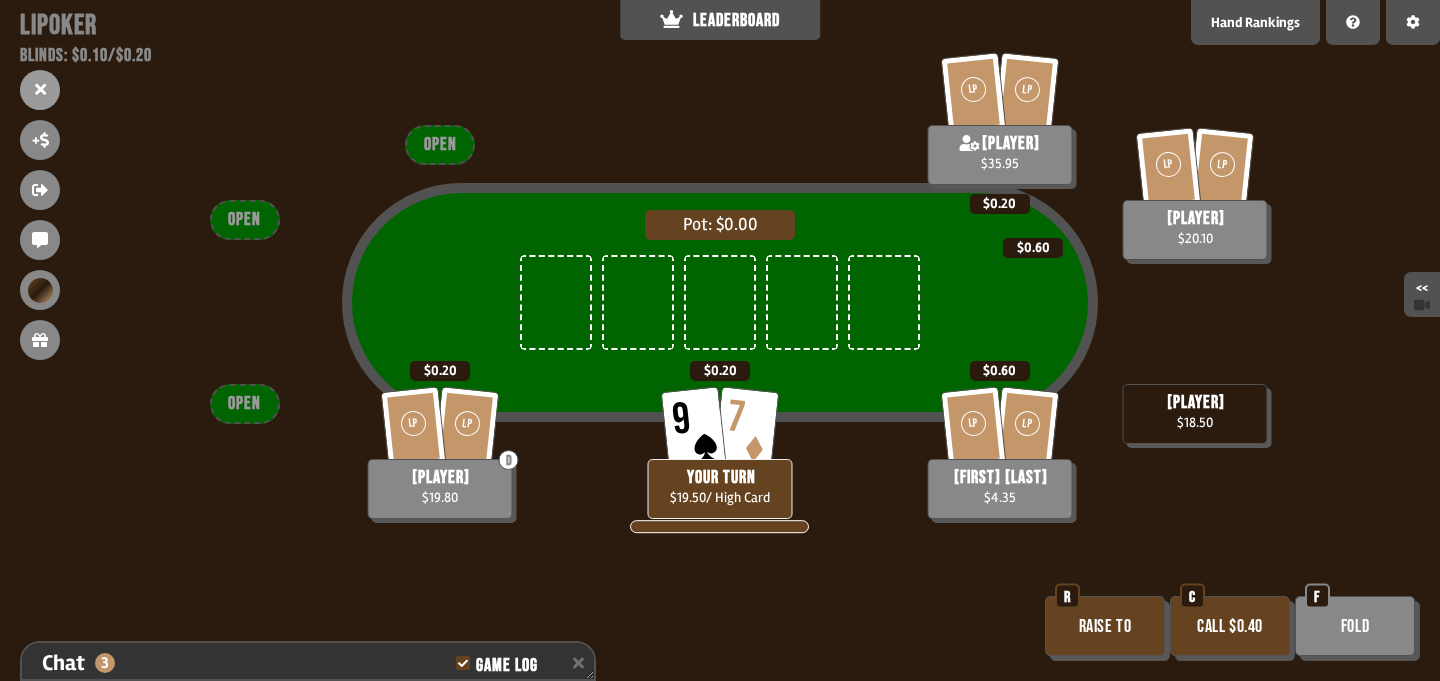 click on "Call $0.40" at bounding box center [1230, 626] 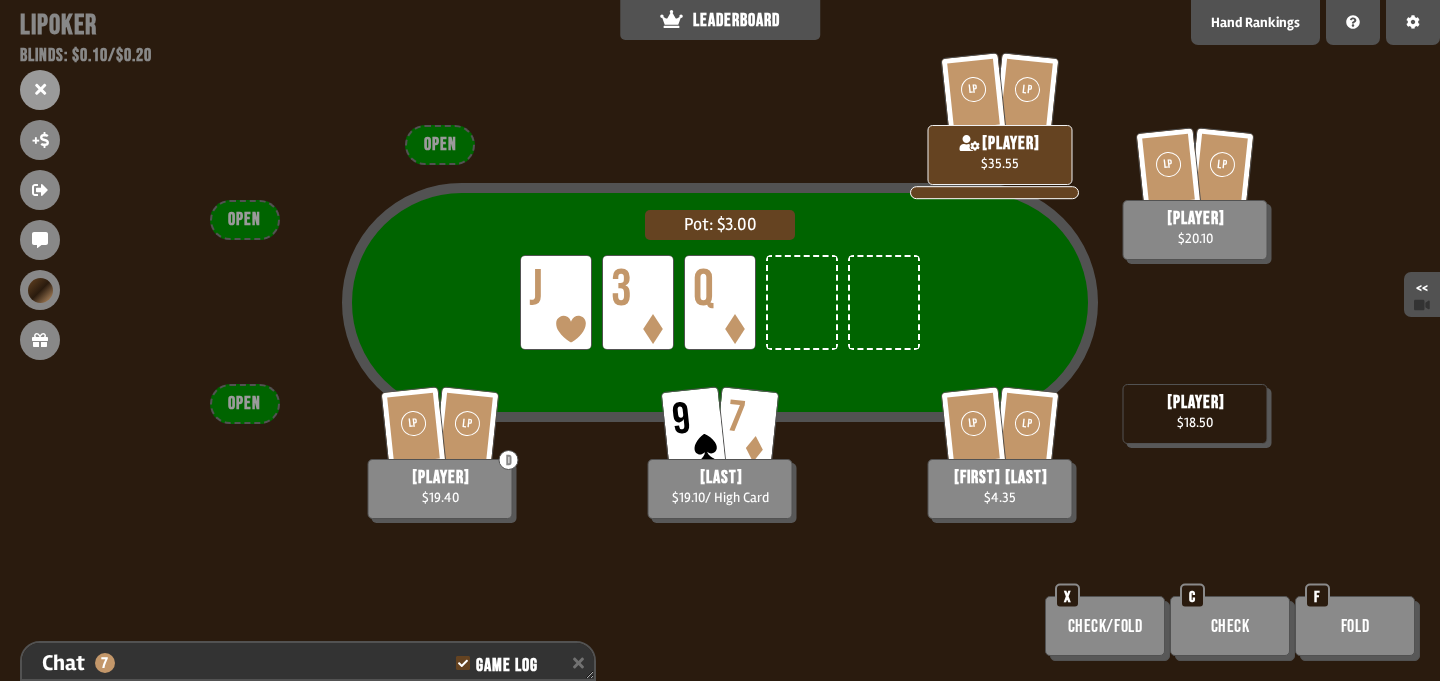 click on "Pot: $3.00   LP J LP 3 LP Q LP LP [FIRST] [LAST] $4.35  LP LP D [PLAYER] $19.40  9 7 [LAST] $19.10   / High Card [PLAYER] $18.50  LP LP [PLAYER] $20.10  LP LP [PLAYER] $35.55  OPEN OPEN OPEN Check/Fold X Check C Fold F" at bounding box center (720, 340) 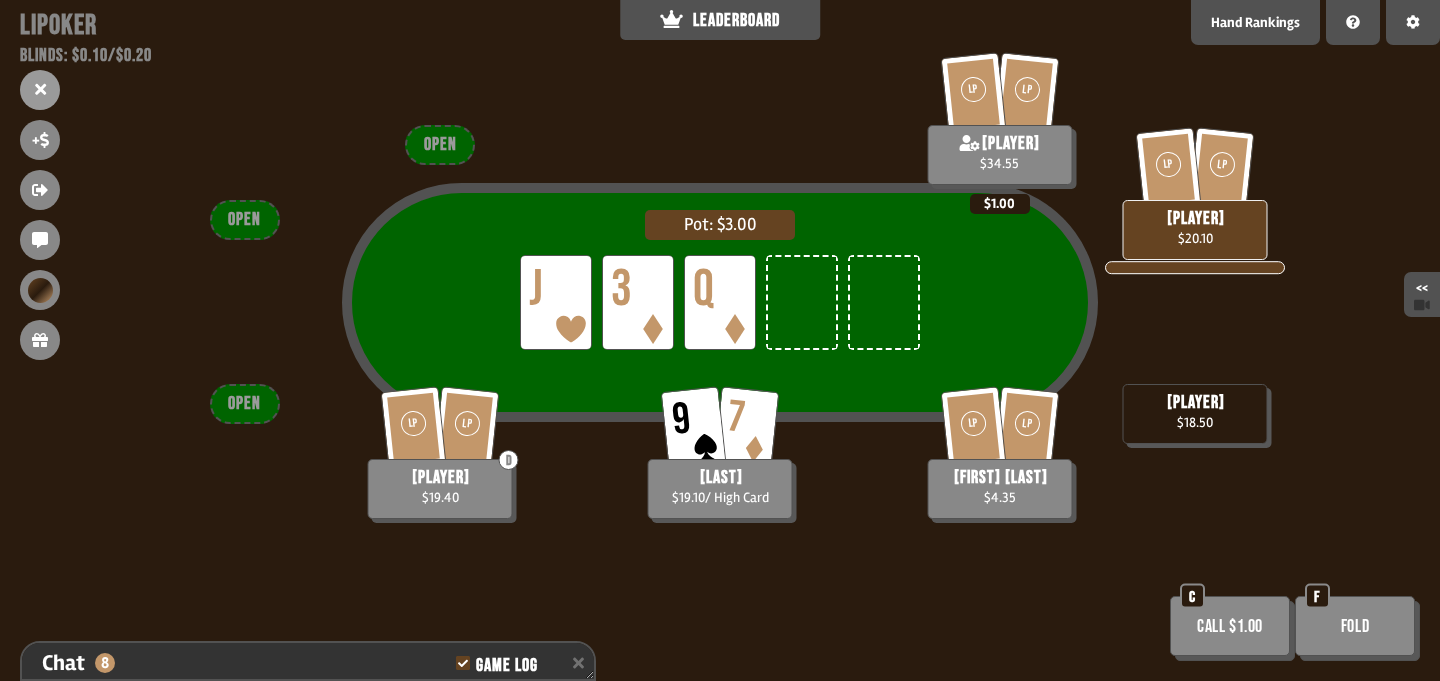 click on "Fold" at bounding box center [1355, 626] 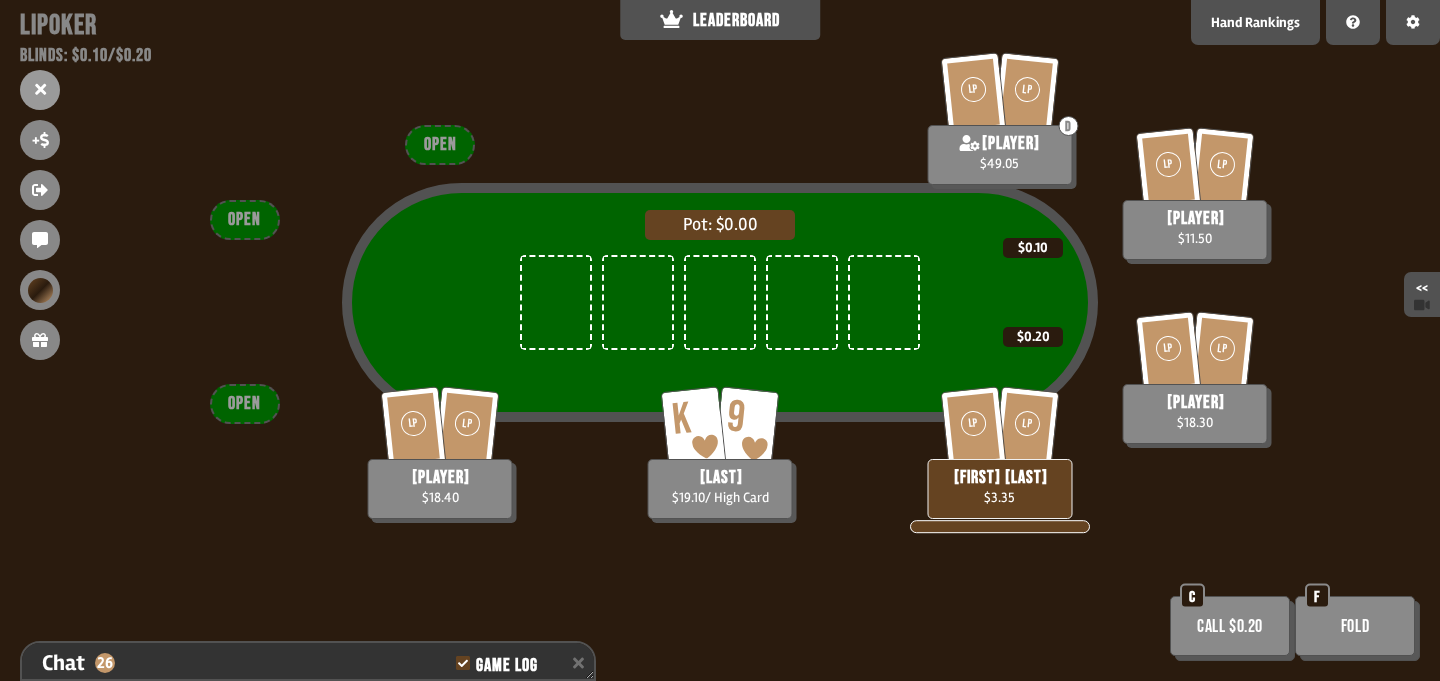 scroll, scrollTop: 98, scrollLeft: 0, axis: vertical 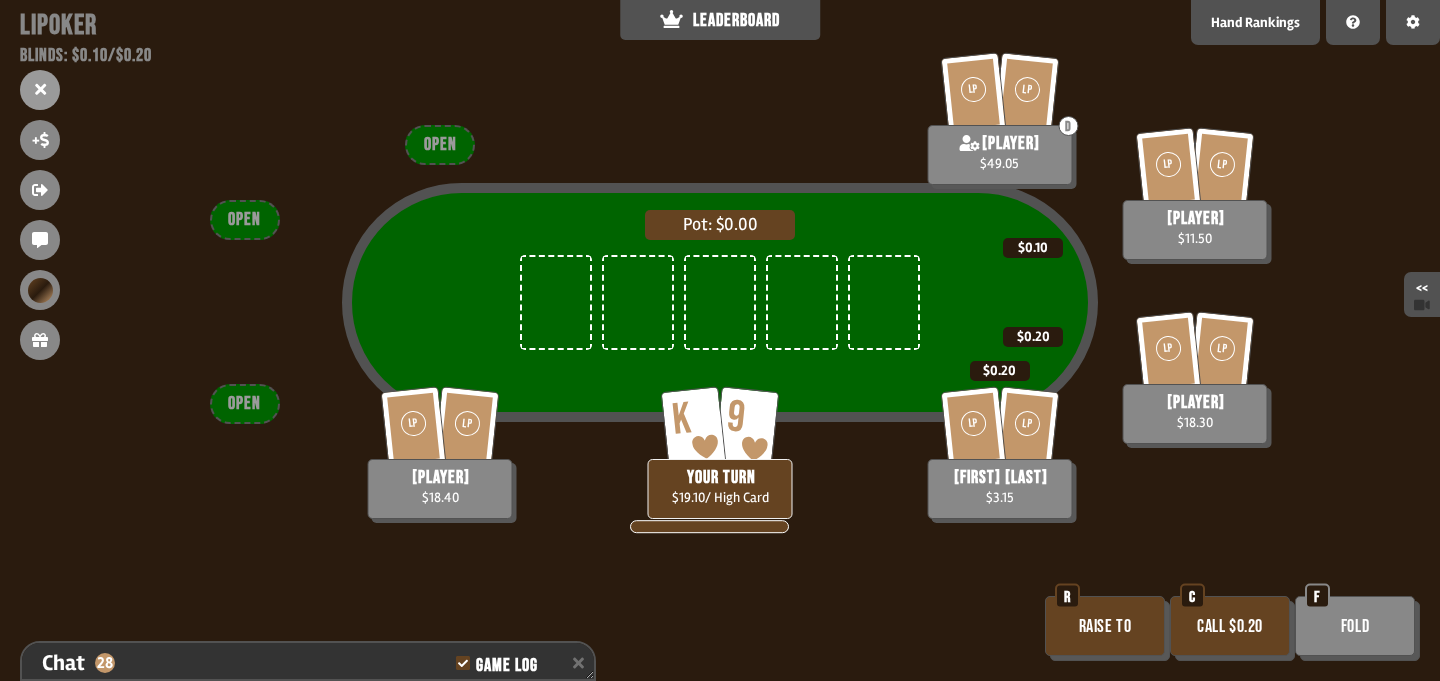 click on "Call $0.20" at bounding box center (1230, 626) 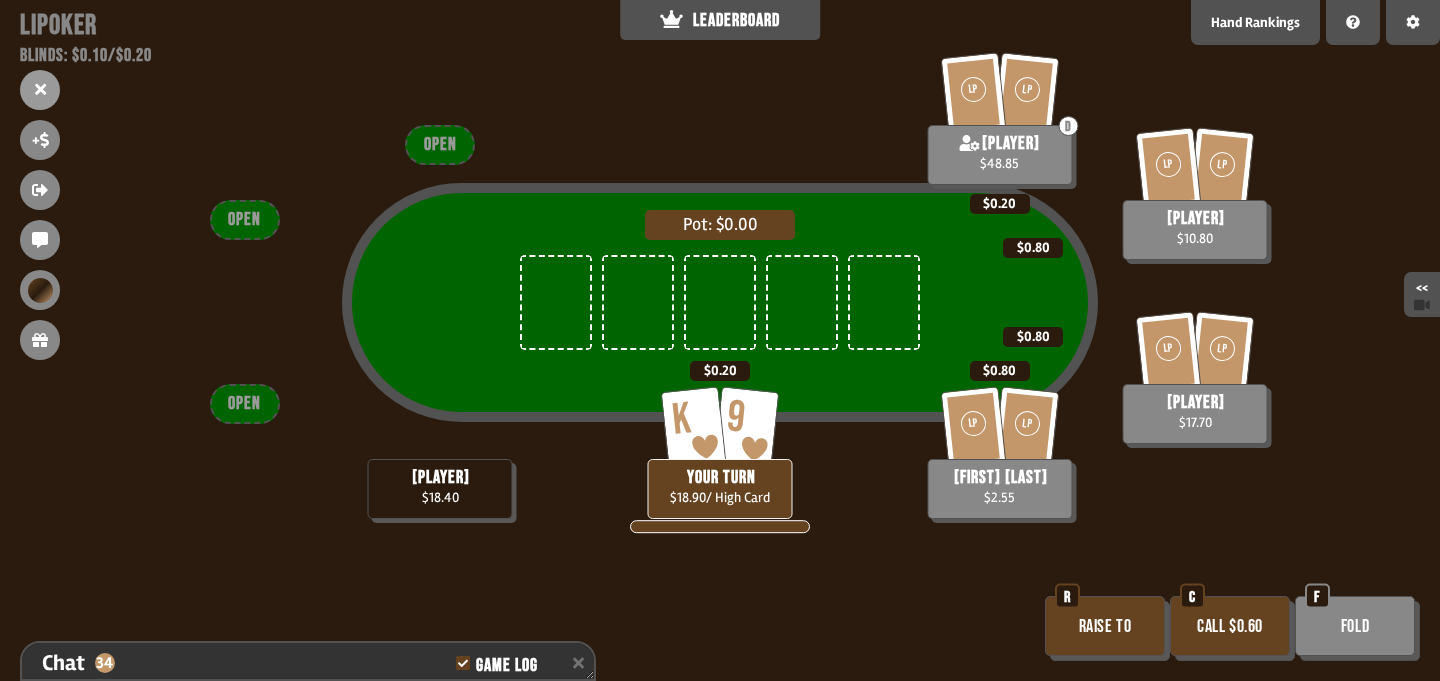 click on "Call $0.60" at bounding box center (1230, 626) 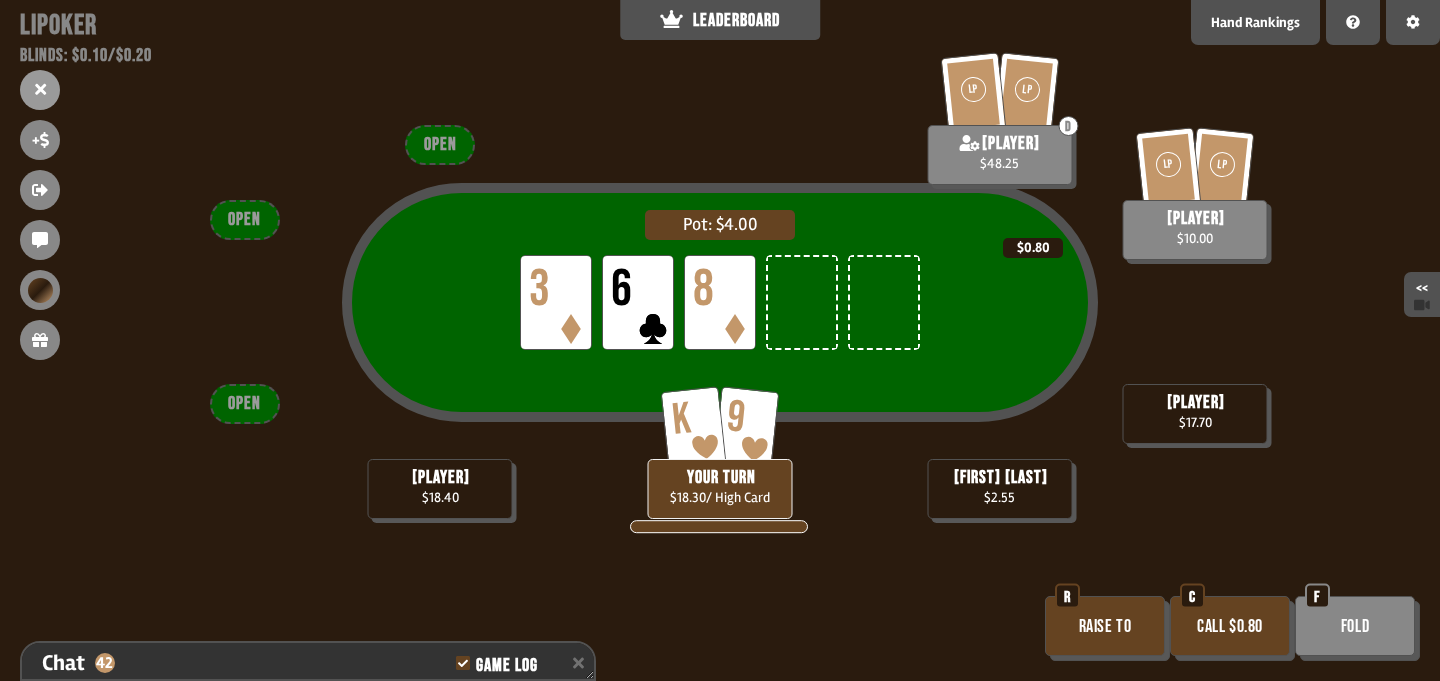 click on "Fold" at bounding box center [1355, 626] 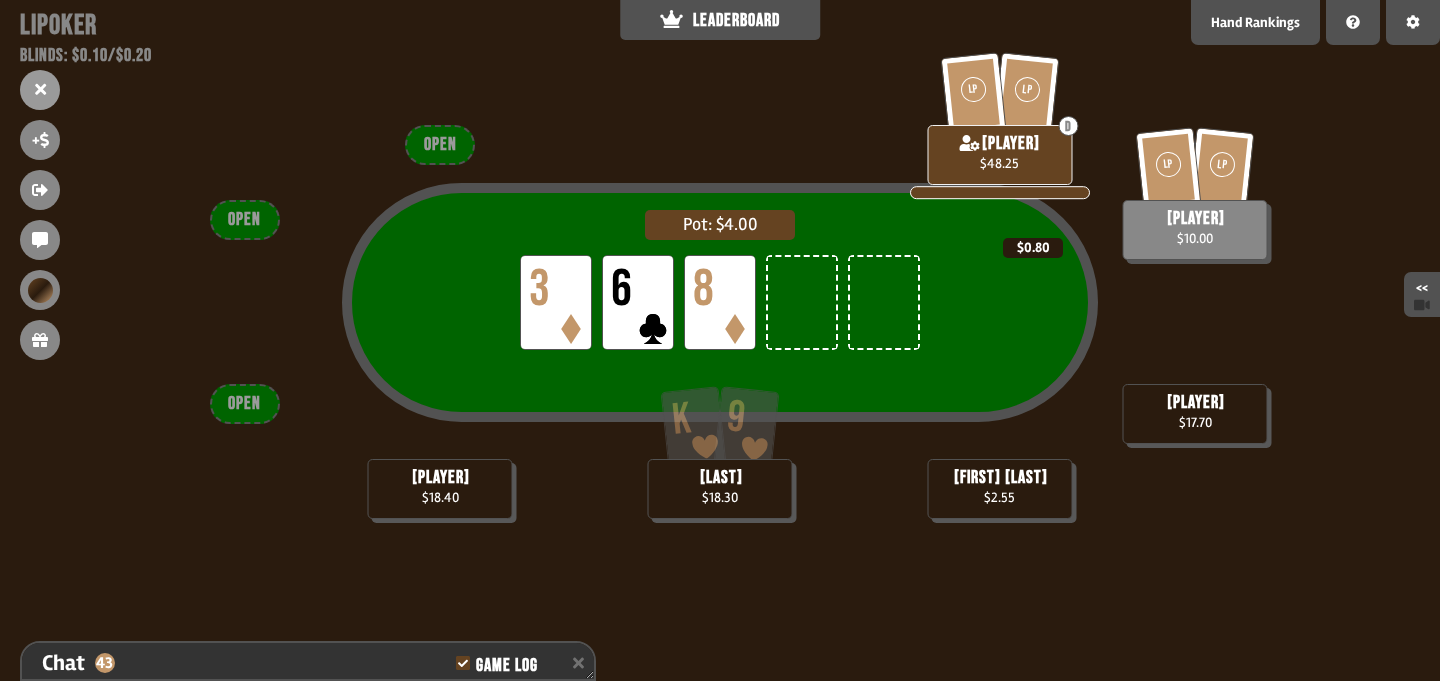 scroll, scrollTop: 100, scrollLeft: 0, axis: vertical 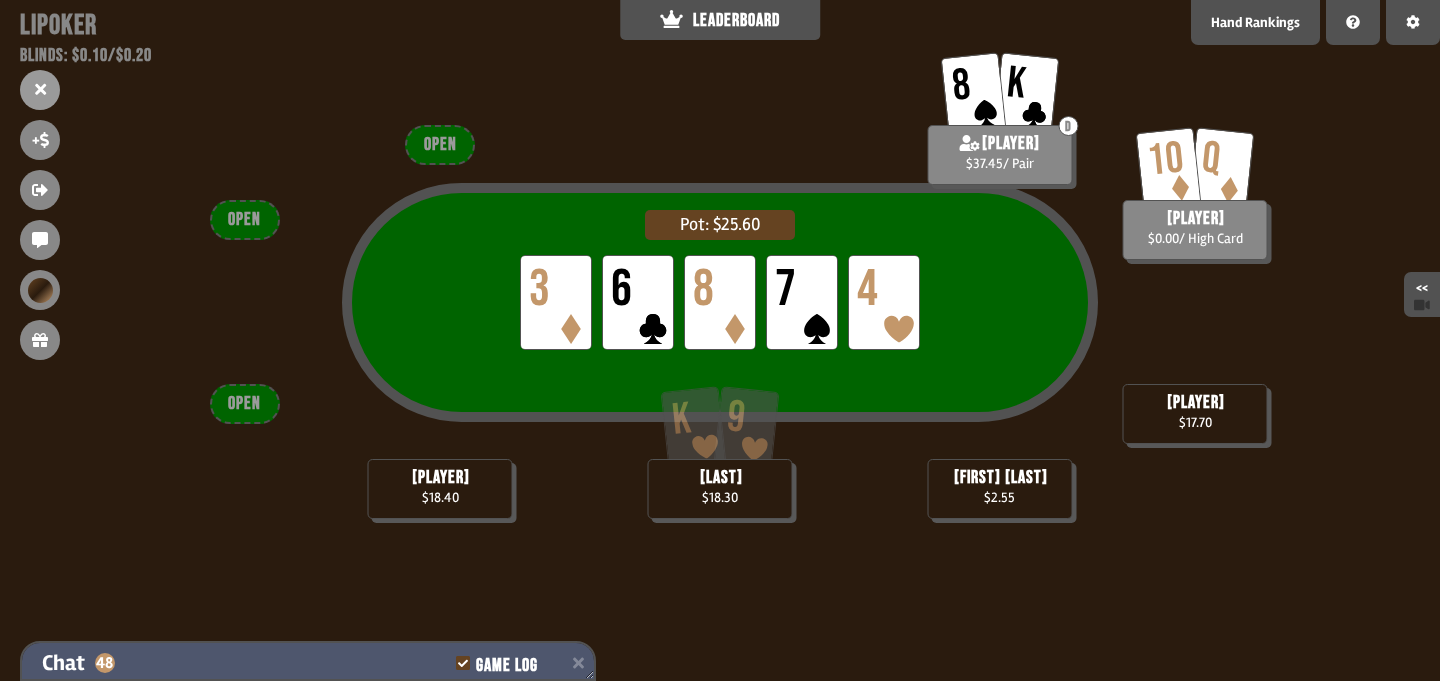 click on "Chat   48 Game Log" at bounding box center (308, 663) 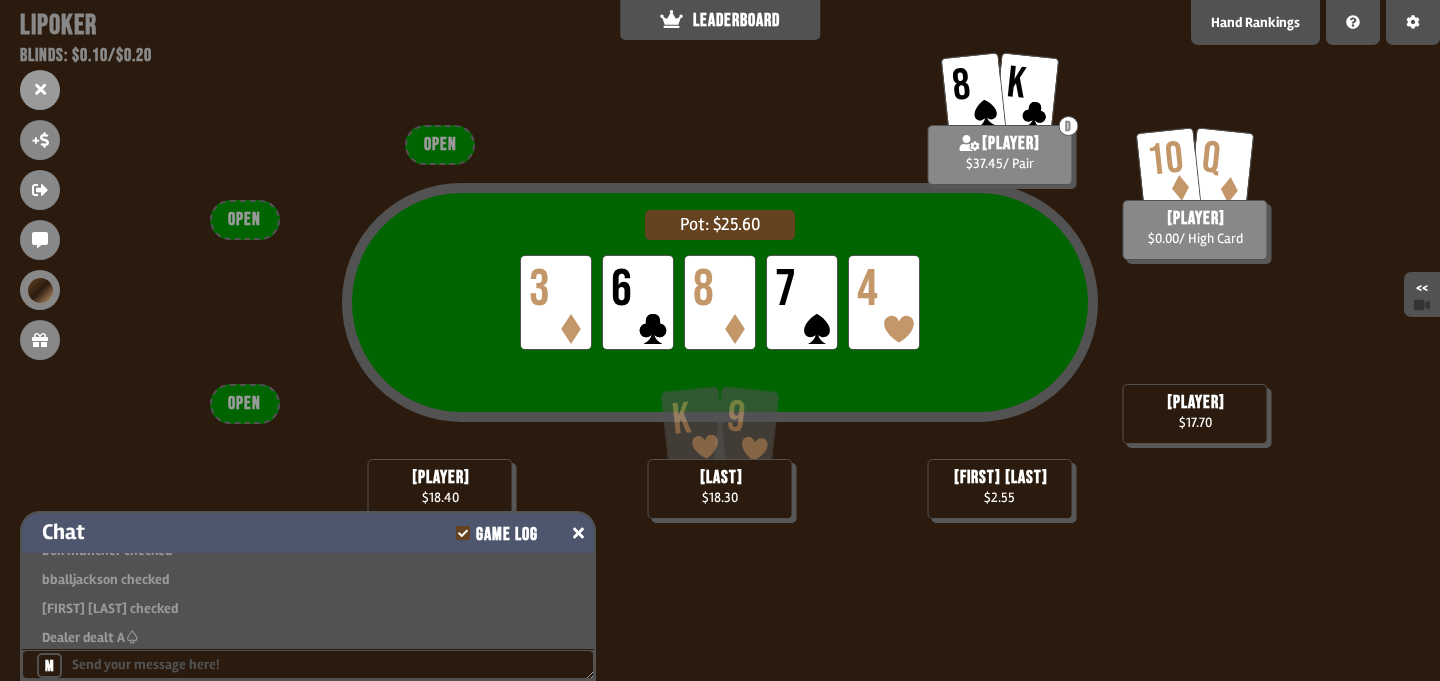 click 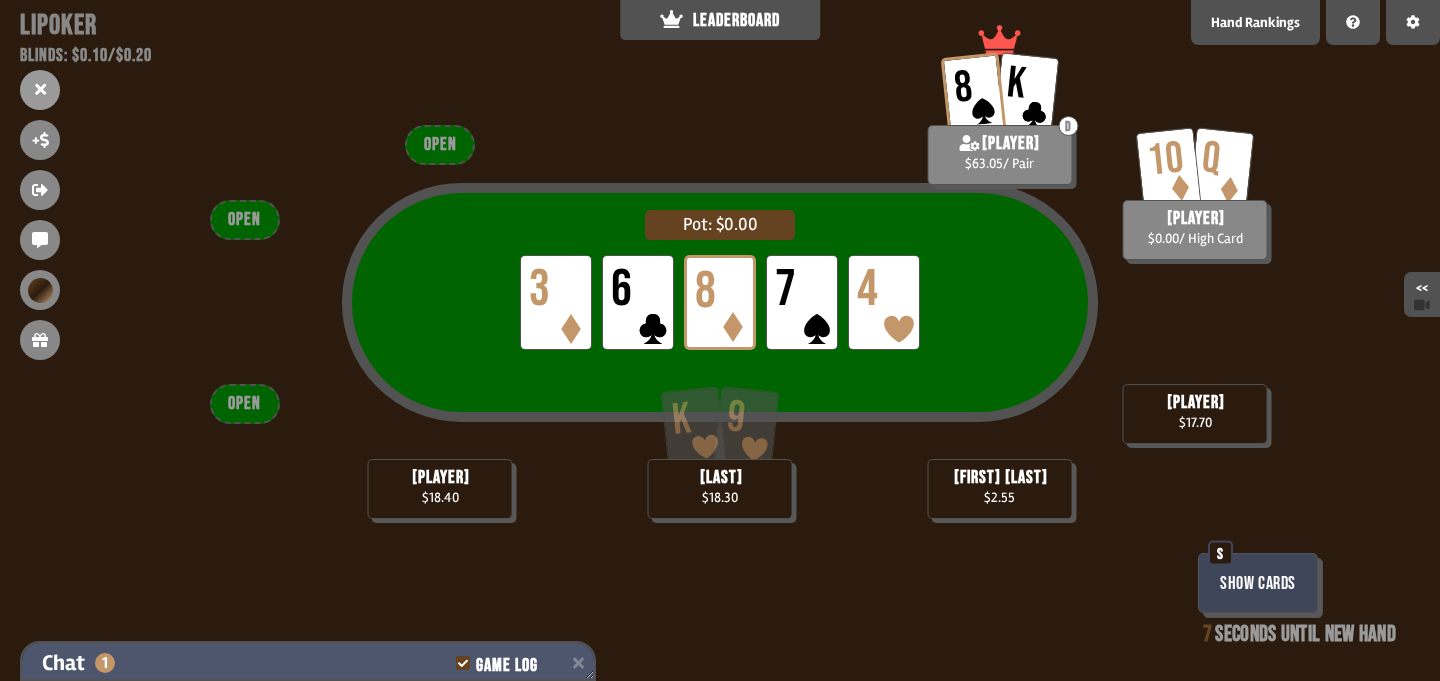 click on "Chat   1 Game Log" at bounding box center (308, 663) 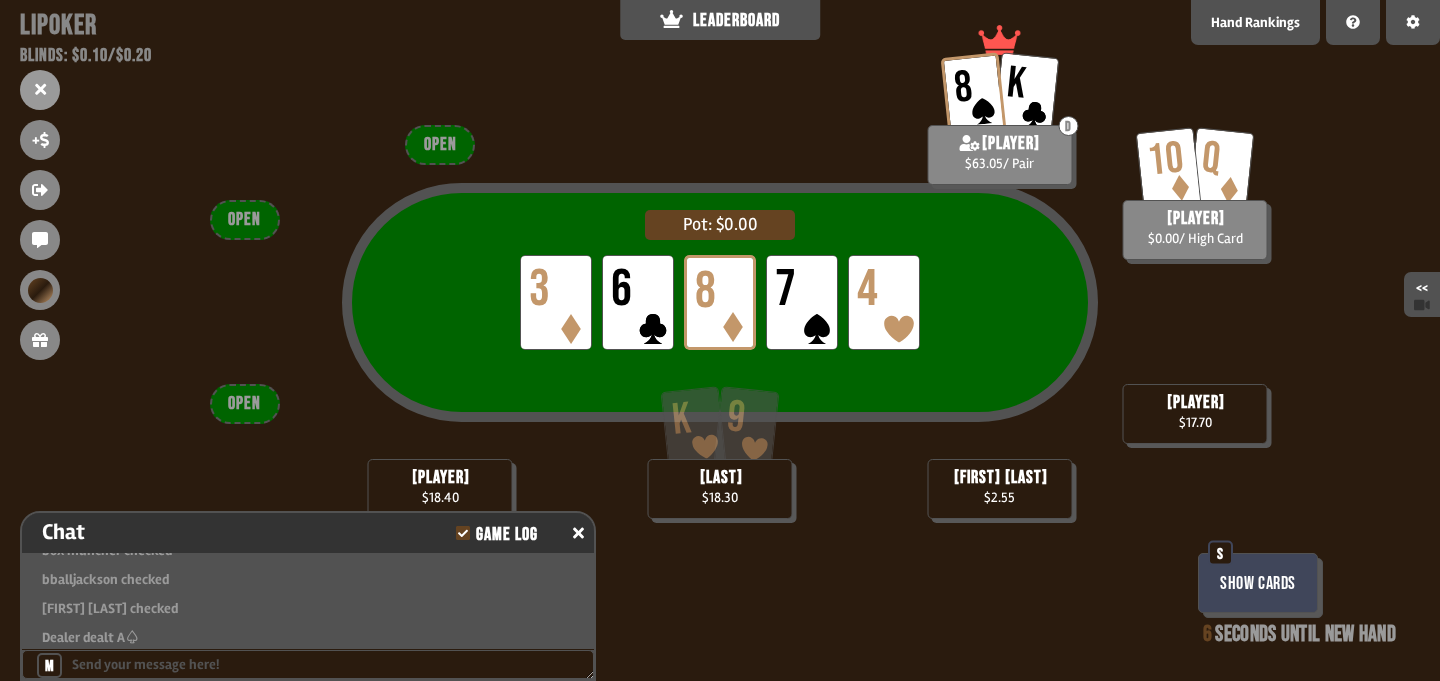 click on "Pot: $0.00   LP 3 LP 6 LP 8 LP 7 LP 4" at bounding box center (720, 336) 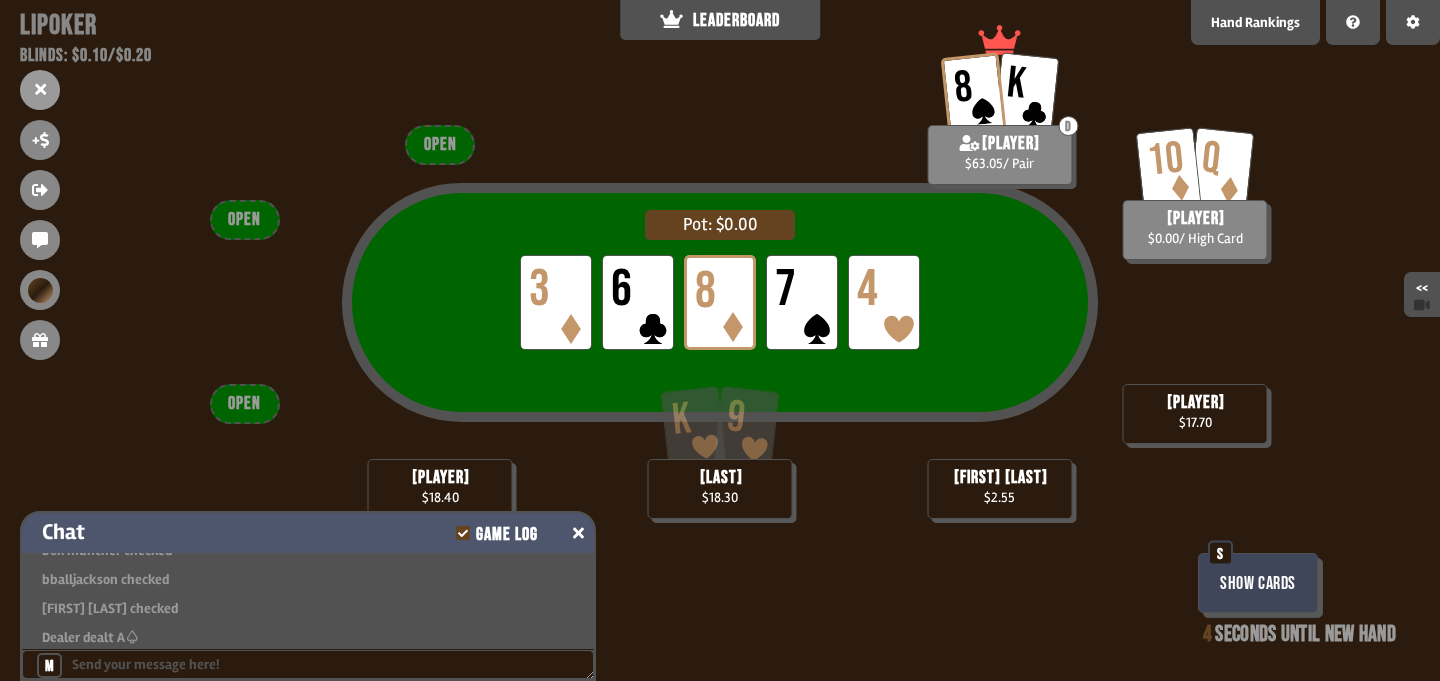 click 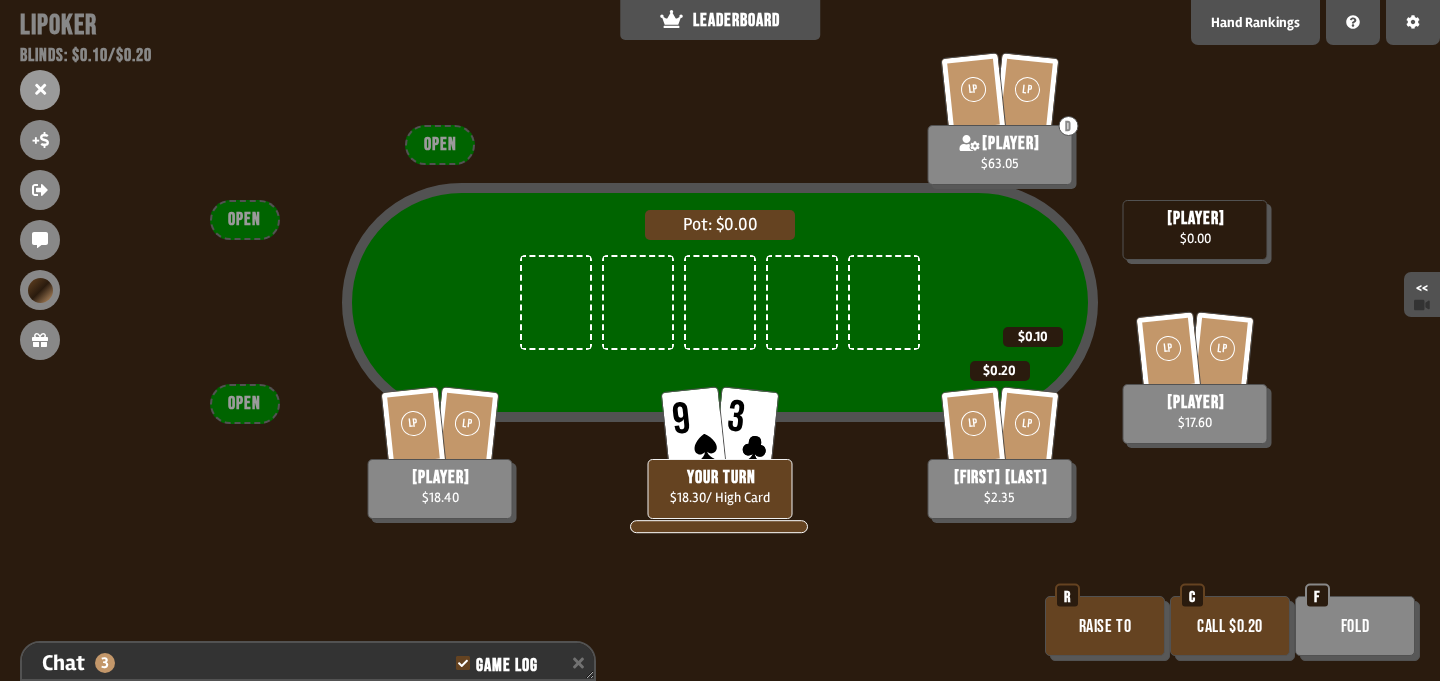 scroll, scrollTop: 98, scrollLeft: 0, axis: vertical 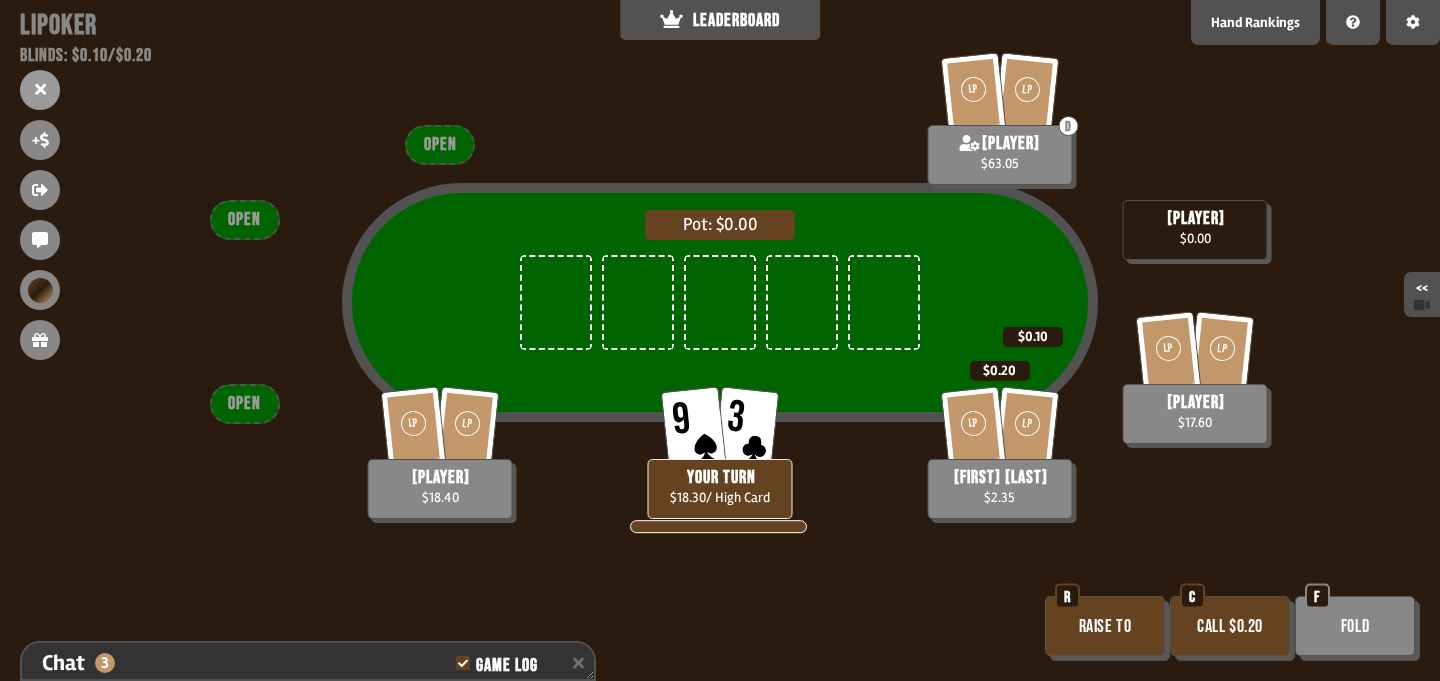 click on "Fold" at bounding box center (1355, 626) 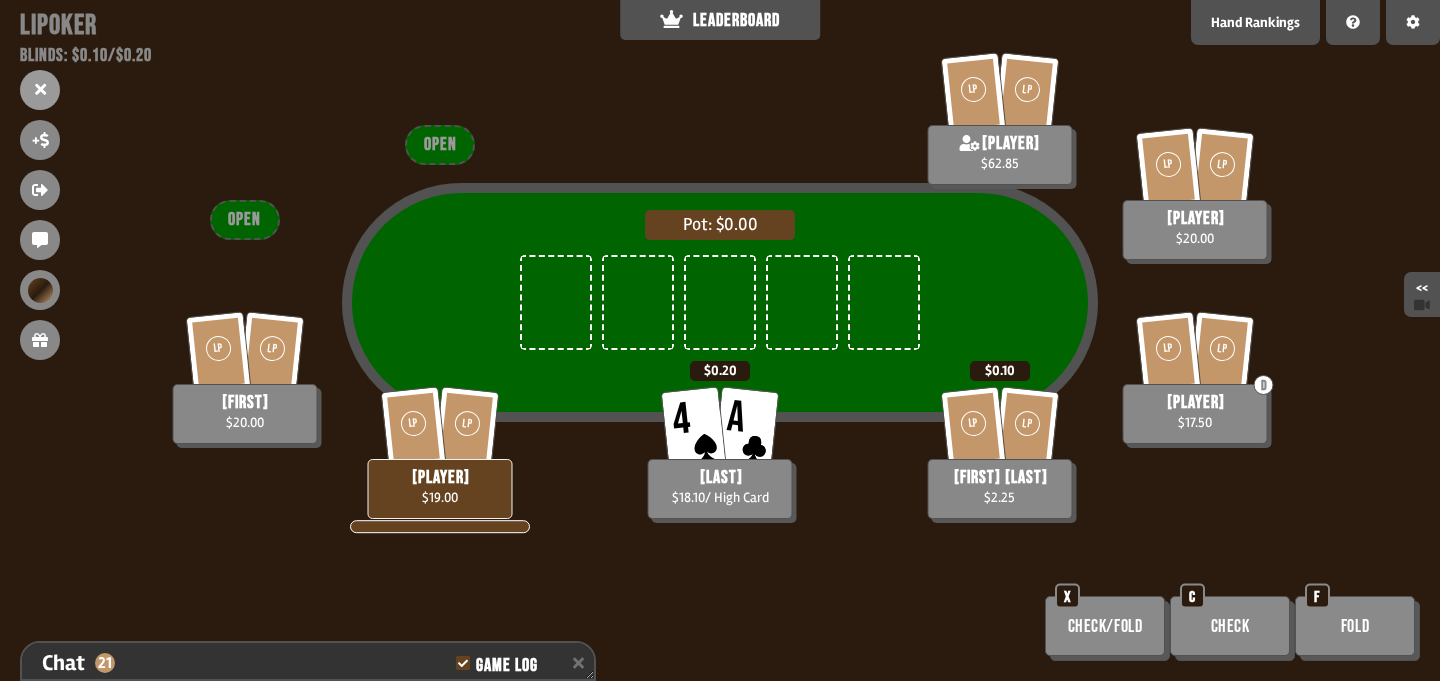 scroll, scrollTop: 98, scrollLeft: 0, axis: vertical 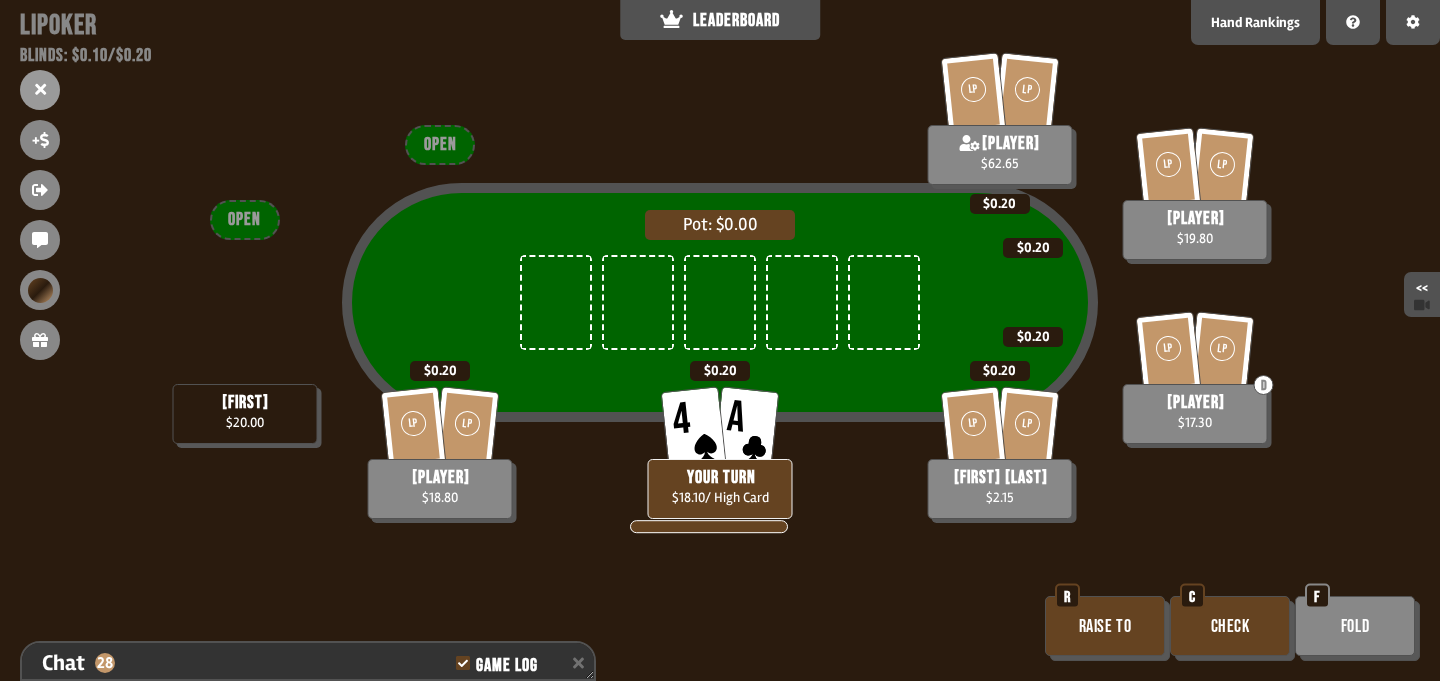 click on "Check" at bounding box center [1230, 626] 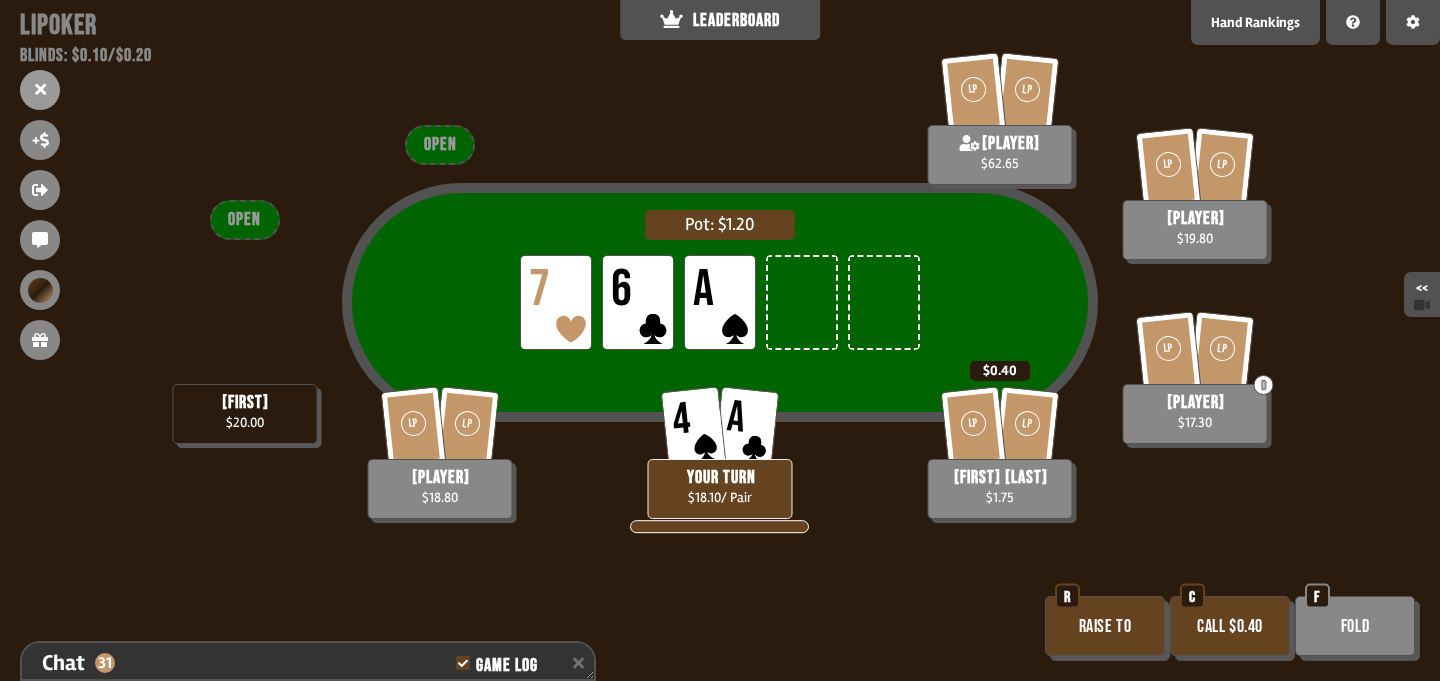 click on "Call $0.40" at bounding box center (1230, 626) 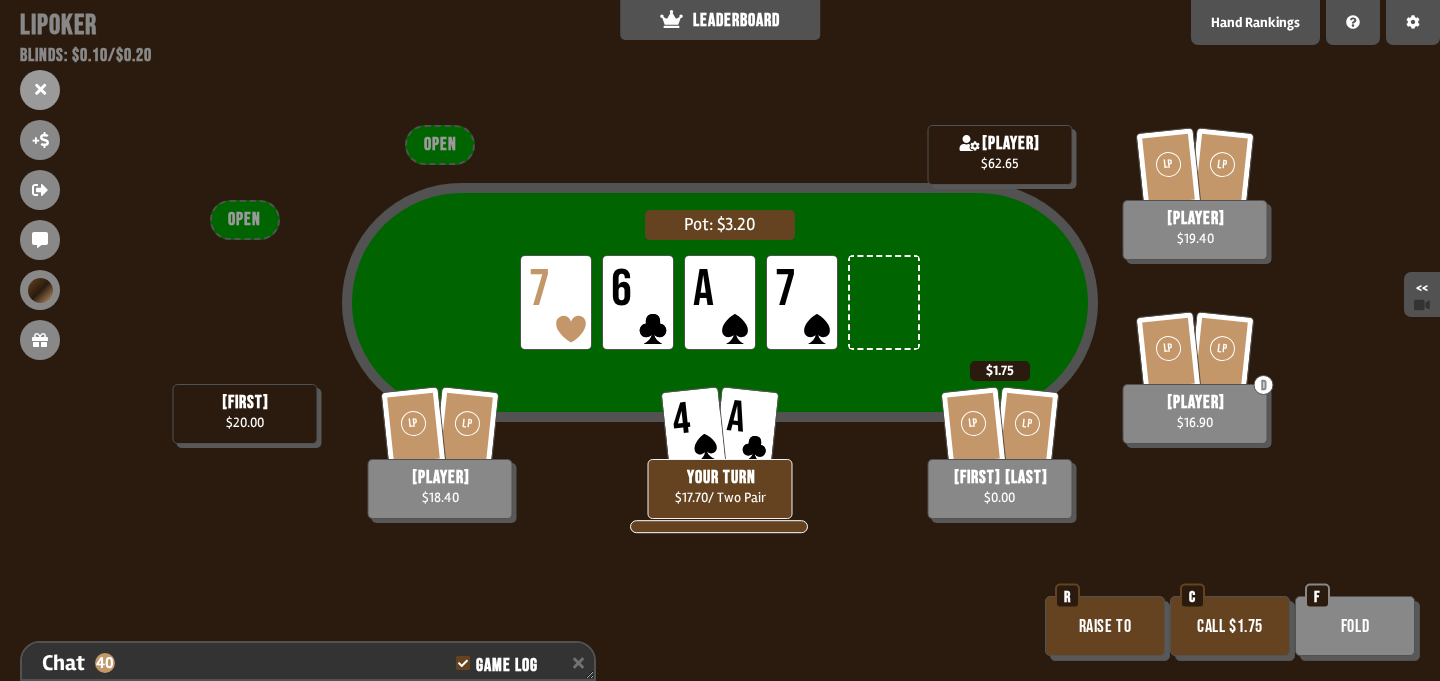 click on "Call $1.75" at bounding box center [1230, 626] 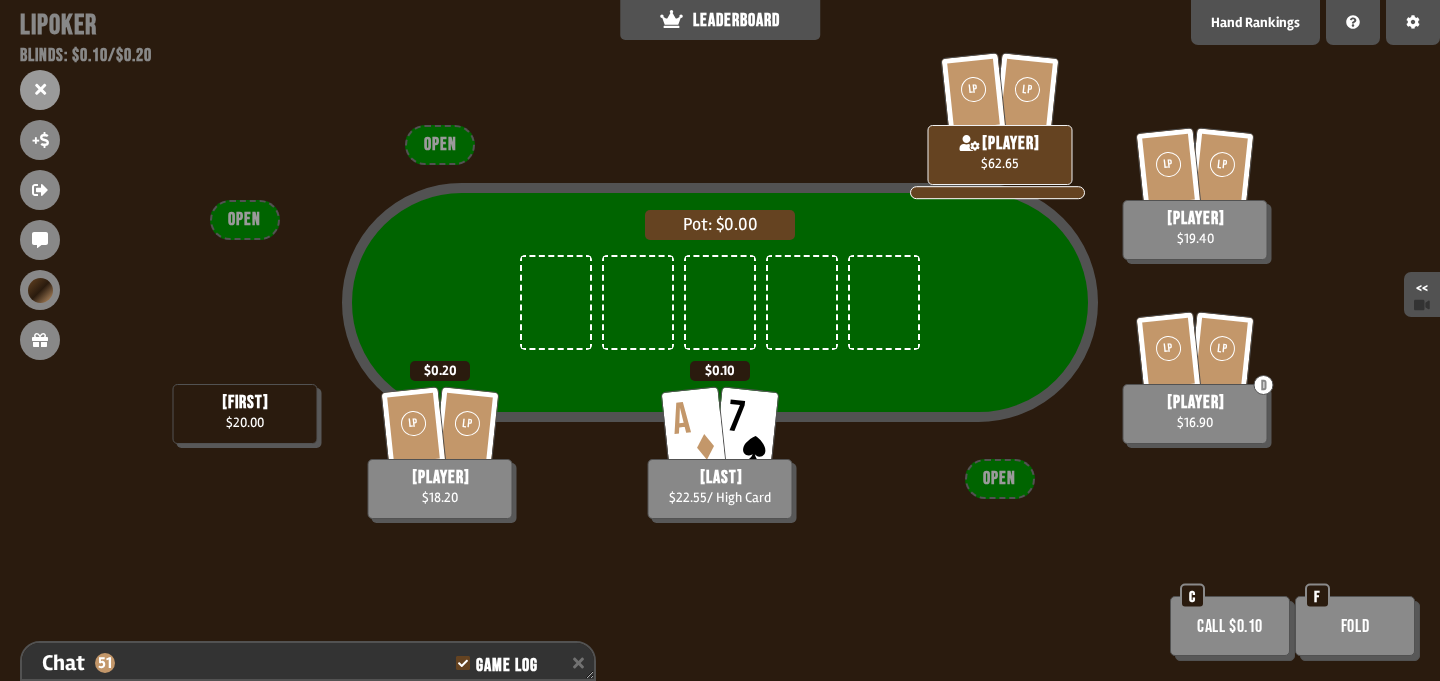 click on "Call $0.10" at bounding box center (1230, 626) 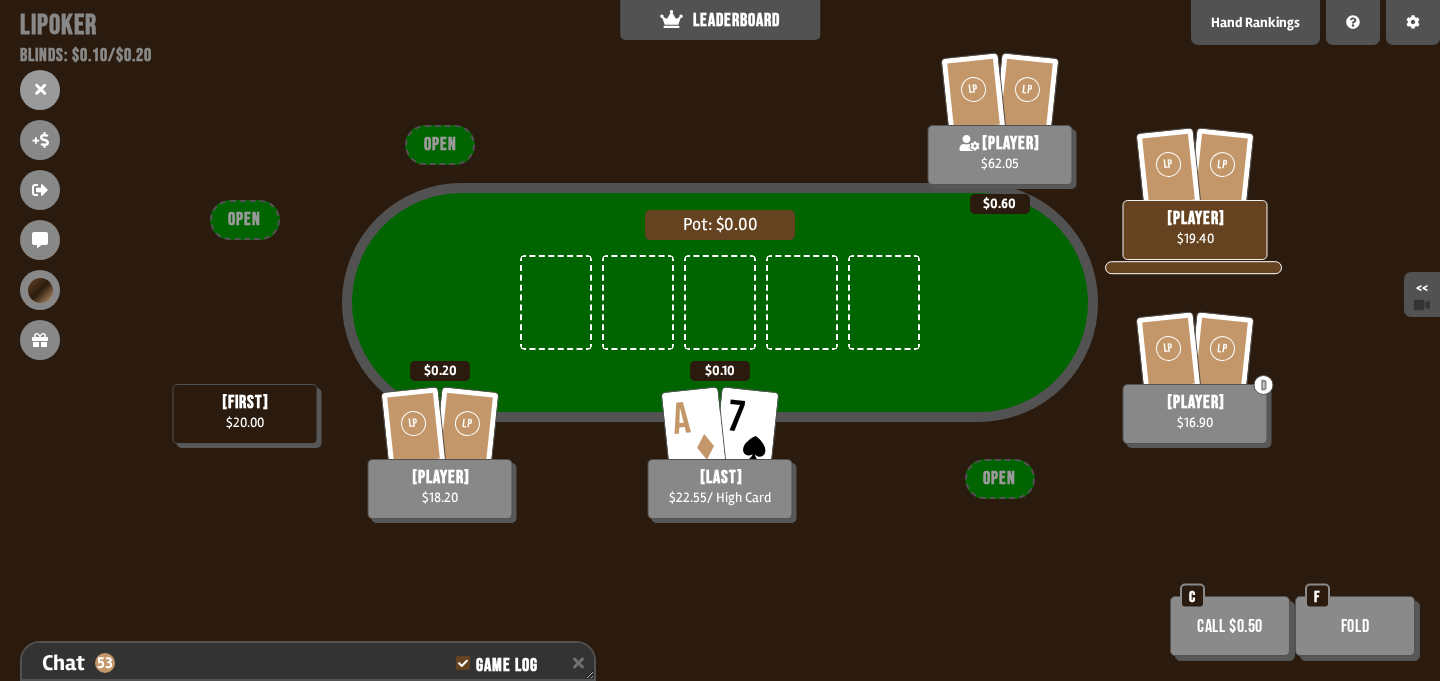 click on "Fold" at bounding box center [1355, 626] 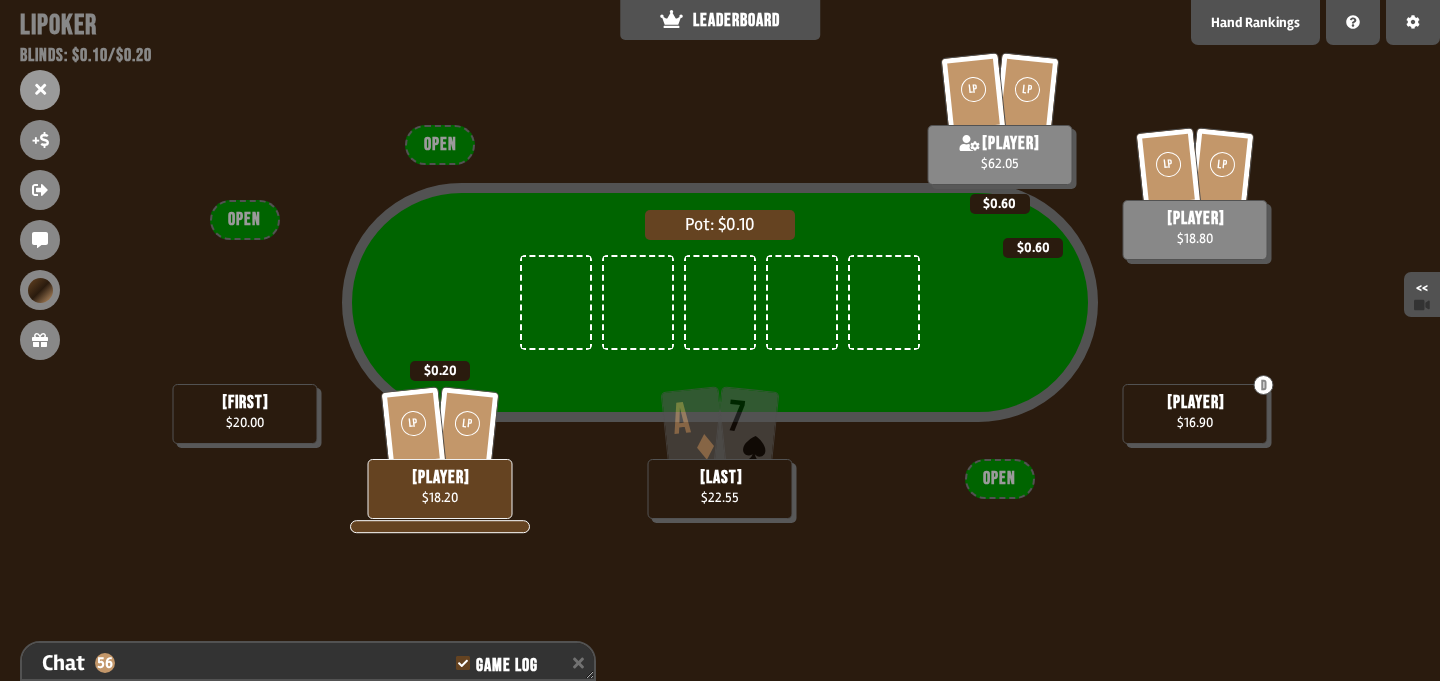 scroll, scrollTop: 100, scrollLeft: 0, axis: vertical 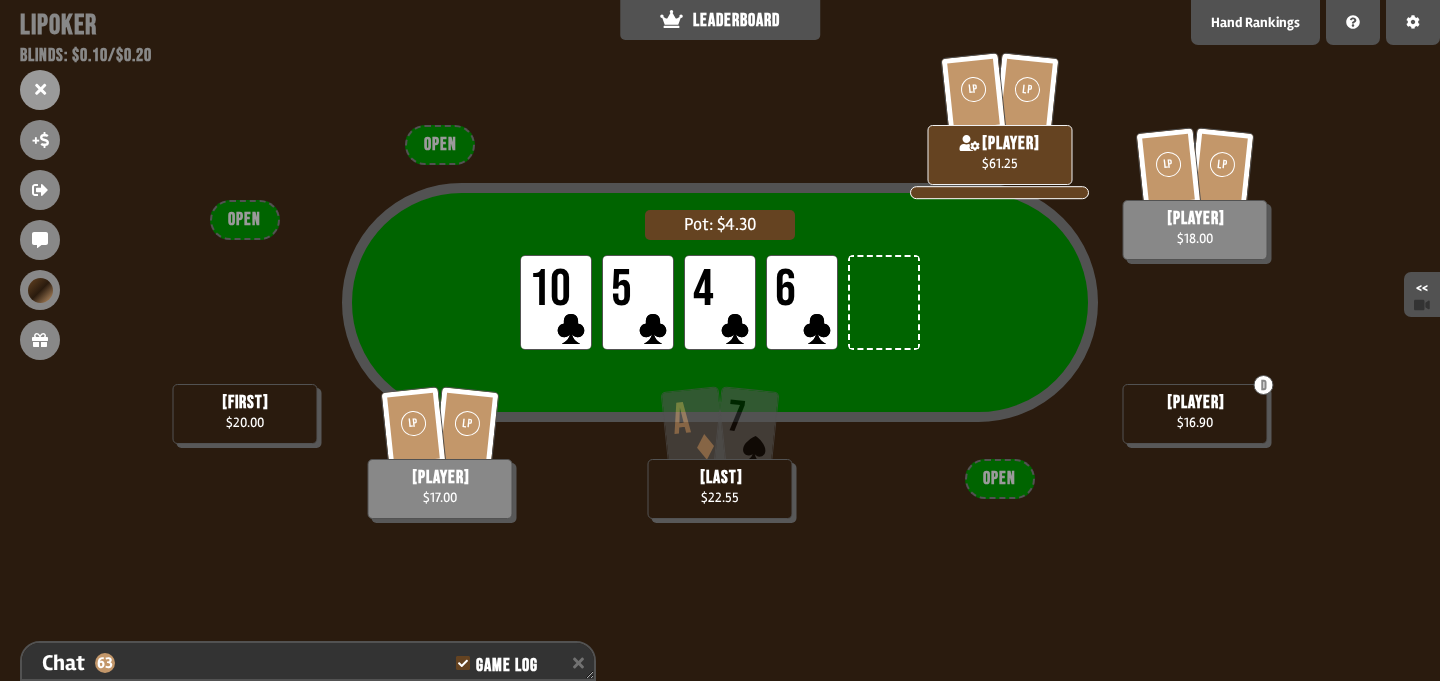 click on "Chat   63 Game Log Join the game video call using the sidebar or at  https://jitsi.member.fsf.org/lipoker-21901252616997541907 Request features and see updates at  https://twitter.com/lipoker_io/ . Lipoker is sustained by people like you. Please consider making a donation at  https://www.patreon.com/lipoker . ❤️ [LAST] bought in for $20.00 [FIRST] [LAST] bought in for $20.00 Starting new hand! [LAST], you've been dealt 2♢, 6♤ [FIRST] [LAST] called [LAST], it's your turn! [PLAYER] joined the game. [LAST] folded [PLAYER] bought in for $20.00 [PLAYER] raised to $0.40 [PLAYER] called [PLAYER] called [FIRST] [LAST] called Dealer flopped Q♡, 4♧, 7♧ [PLAYER] checked [PLAYER] checked [FIRST] [LAST] bet $0.40 [PLAYER] called [PLAYER] folded [PLAYER] called Dealer dealt J♧ [PLAYER] checked [FIRST] [LAST] bet $0.40 [PLAYER] raised to $1.40 [PLAYER] folded [FIRST] [LAST] folded [PLAYER] won the $4.60 pot Starting new hand! [LAST], you've been dealt 10♤, 2♤ [LAST], it's your turn! [LAST] folded [PLAYER] called m" at bounding box center (308, 661) 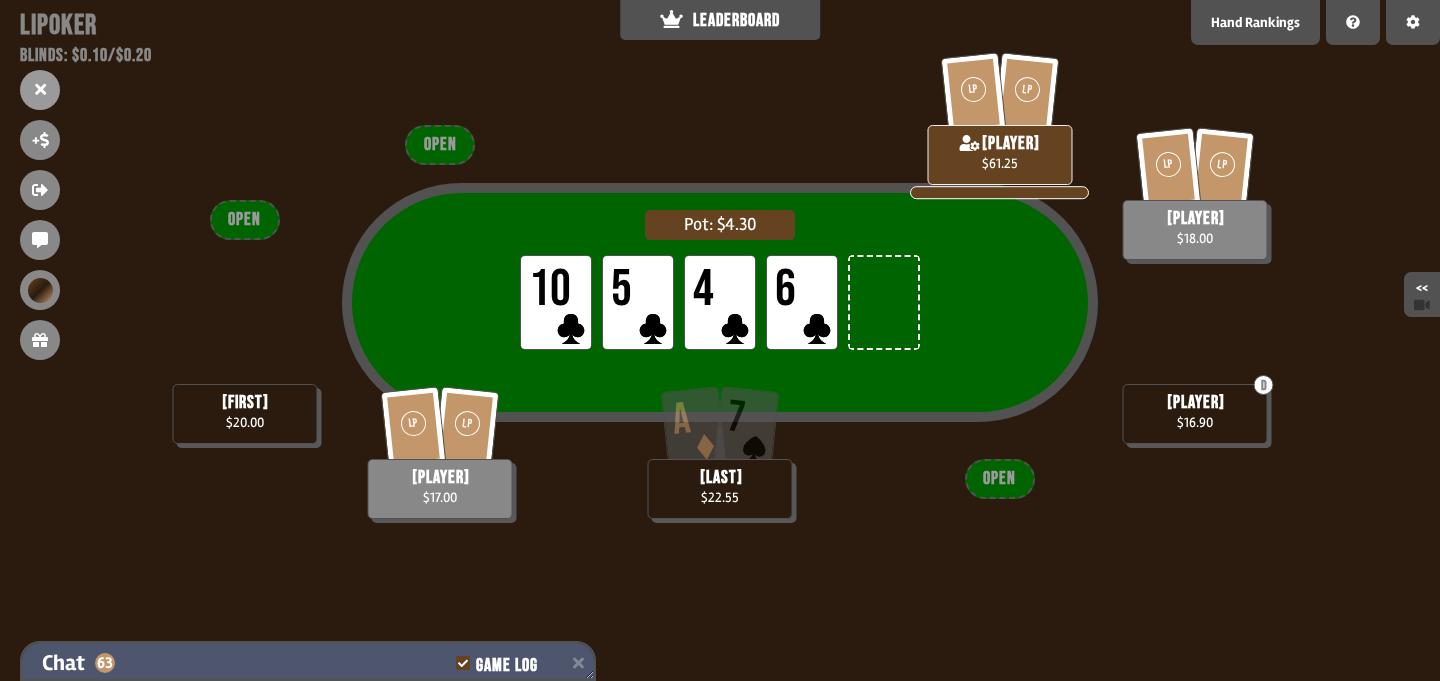 click on "Chat   63 Game Log" at bounding box center [308, 663] 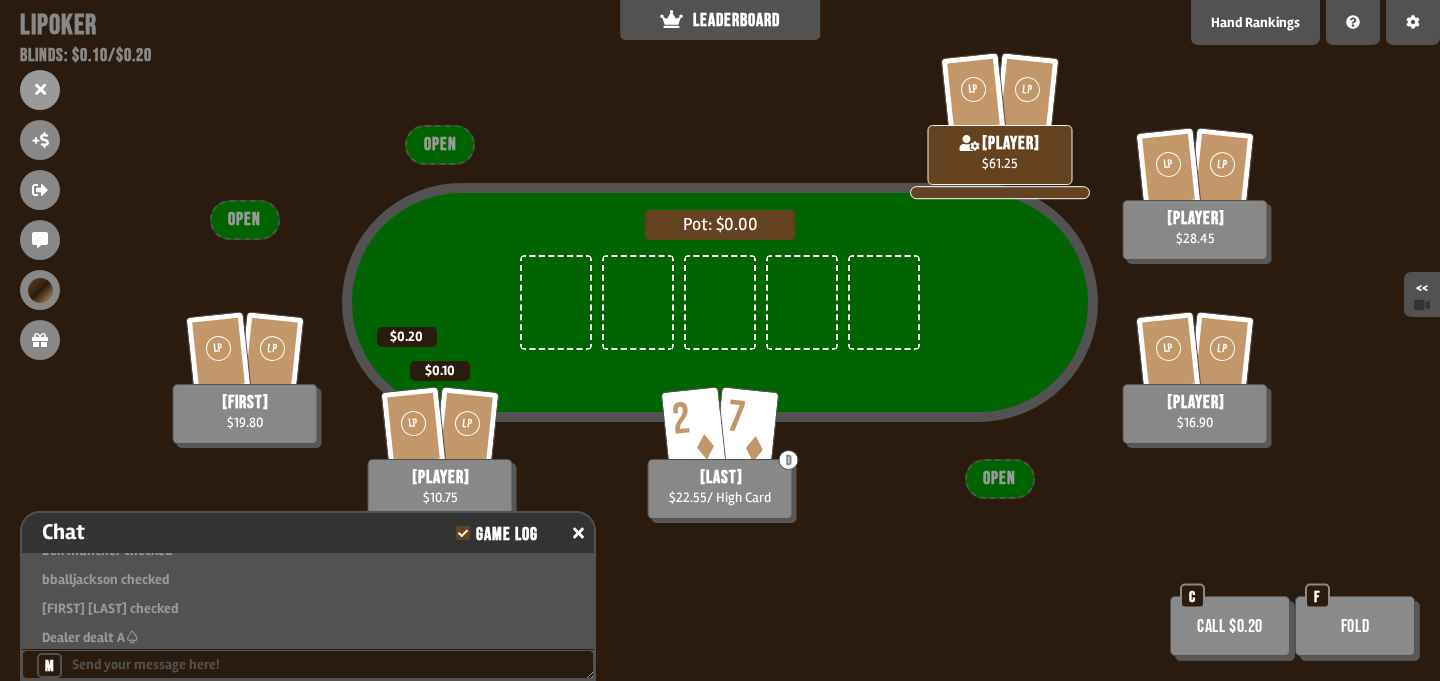 scroll, scrollTop: 98, scrollLeft: 0, axis: vertical 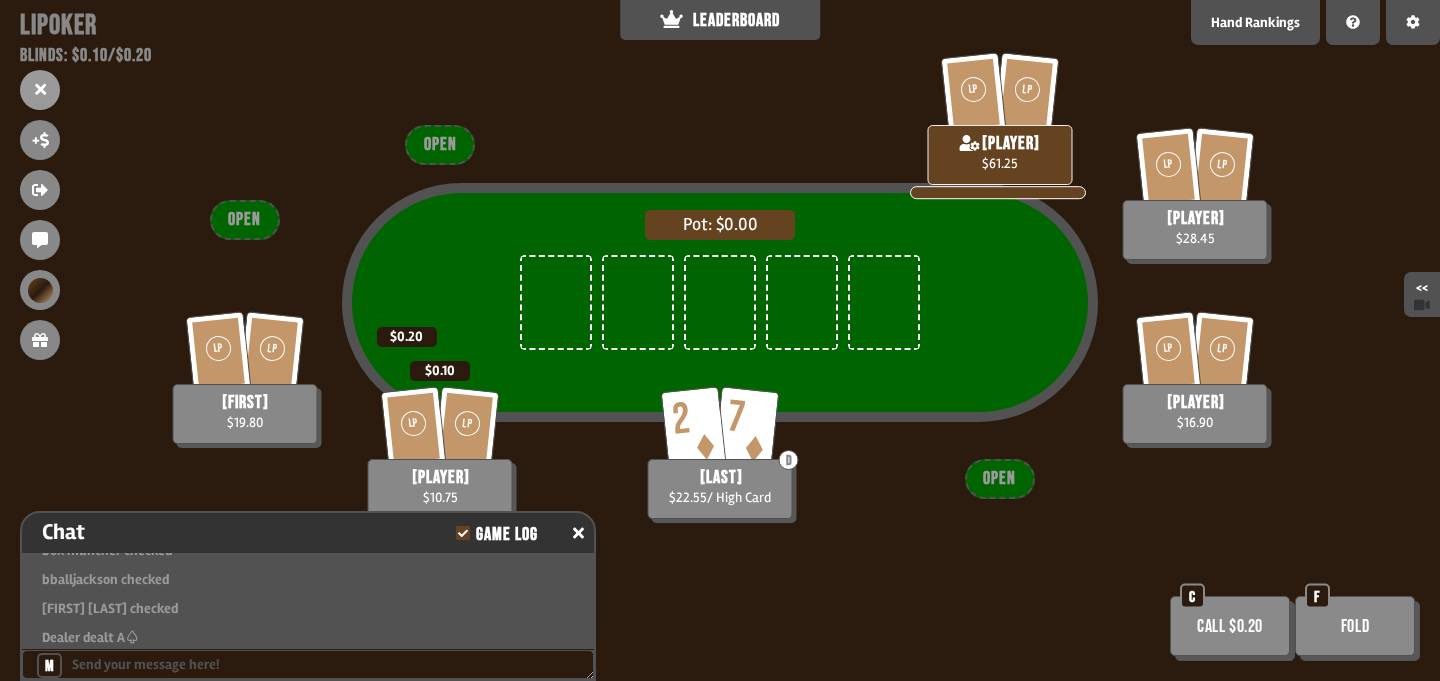 click on "Fold" at bounding box center (1355, 626) 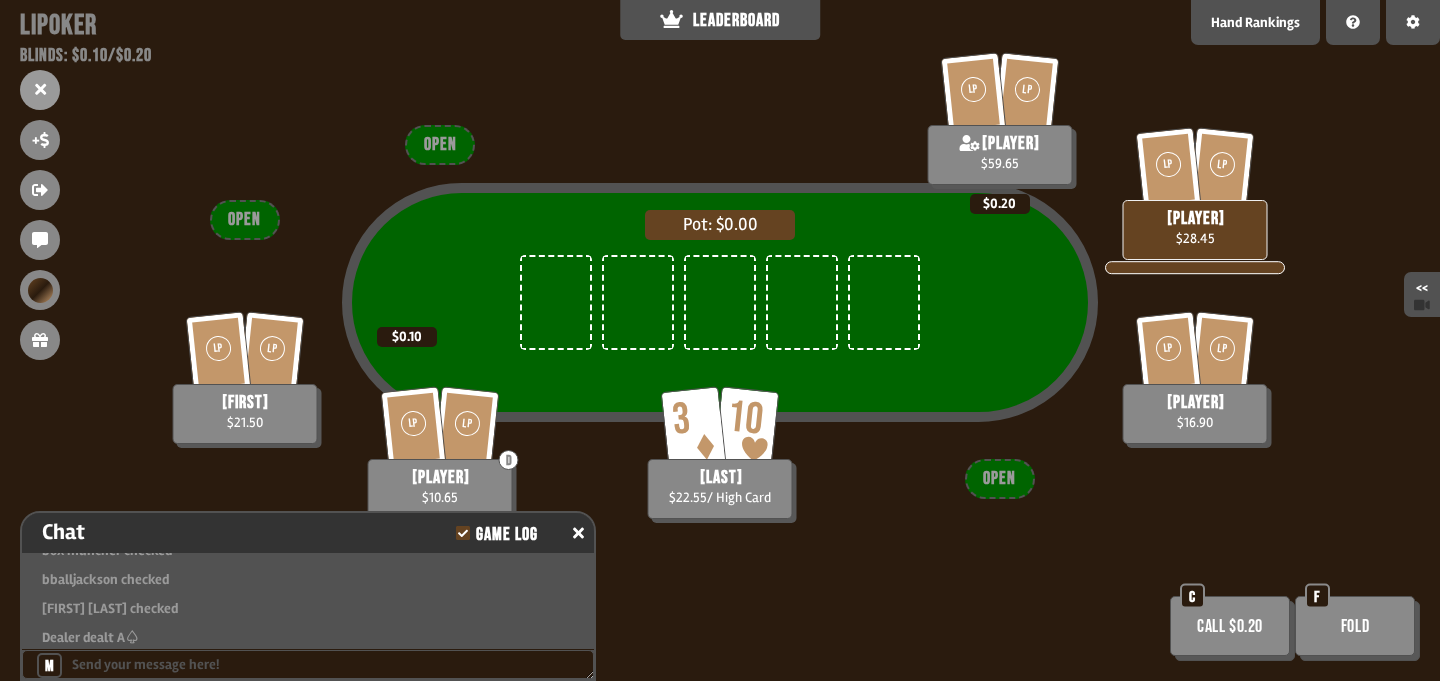 scroll, scrollTop: 98, scrollLeft: 0, axis: vertical 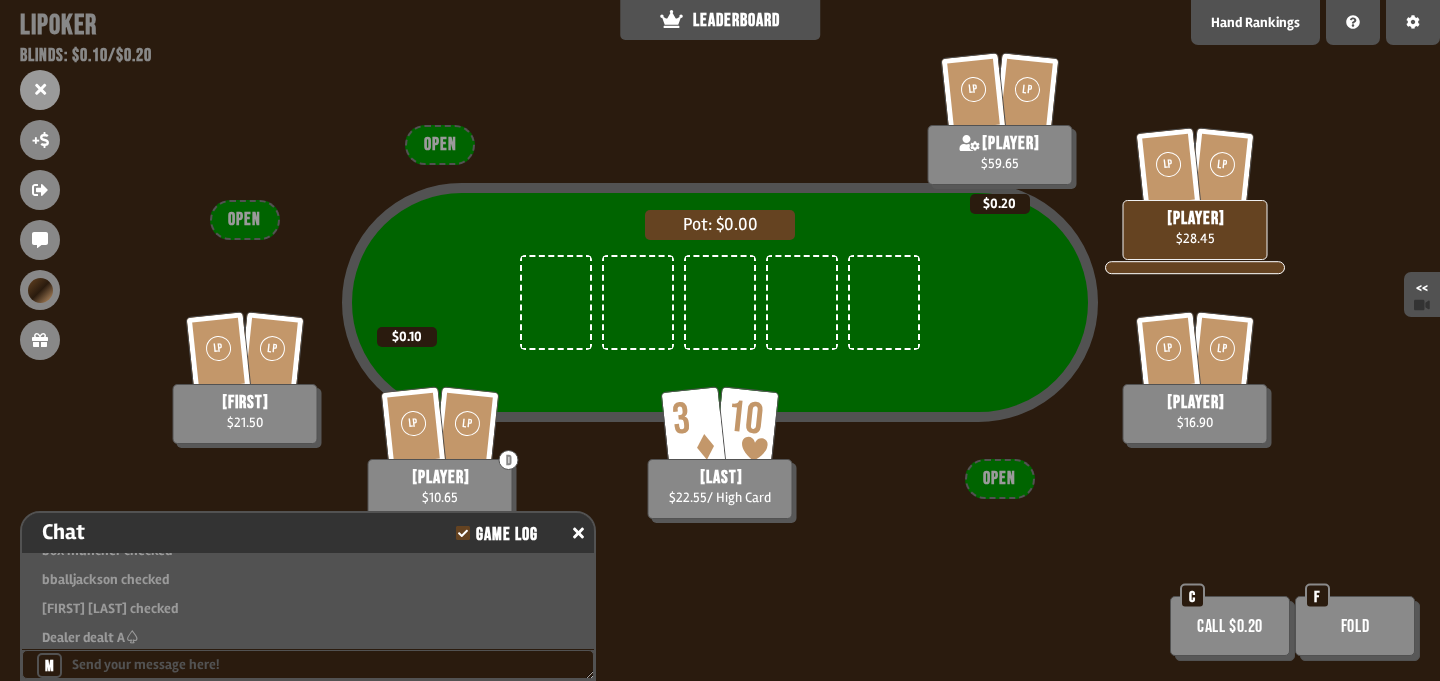 click on "Fold" at bounding box center [1355, 626] 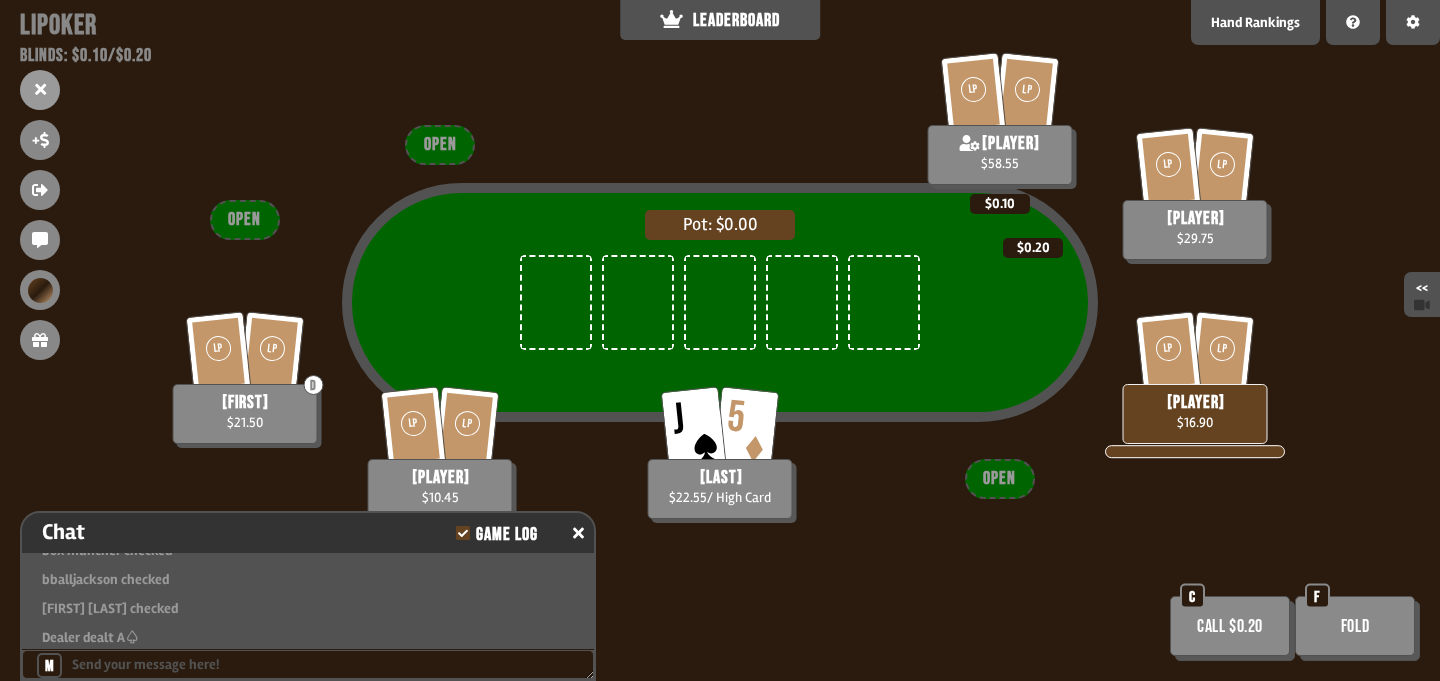 scroll, scrollTop: 98, scrollLeft: 0, axis: vertical 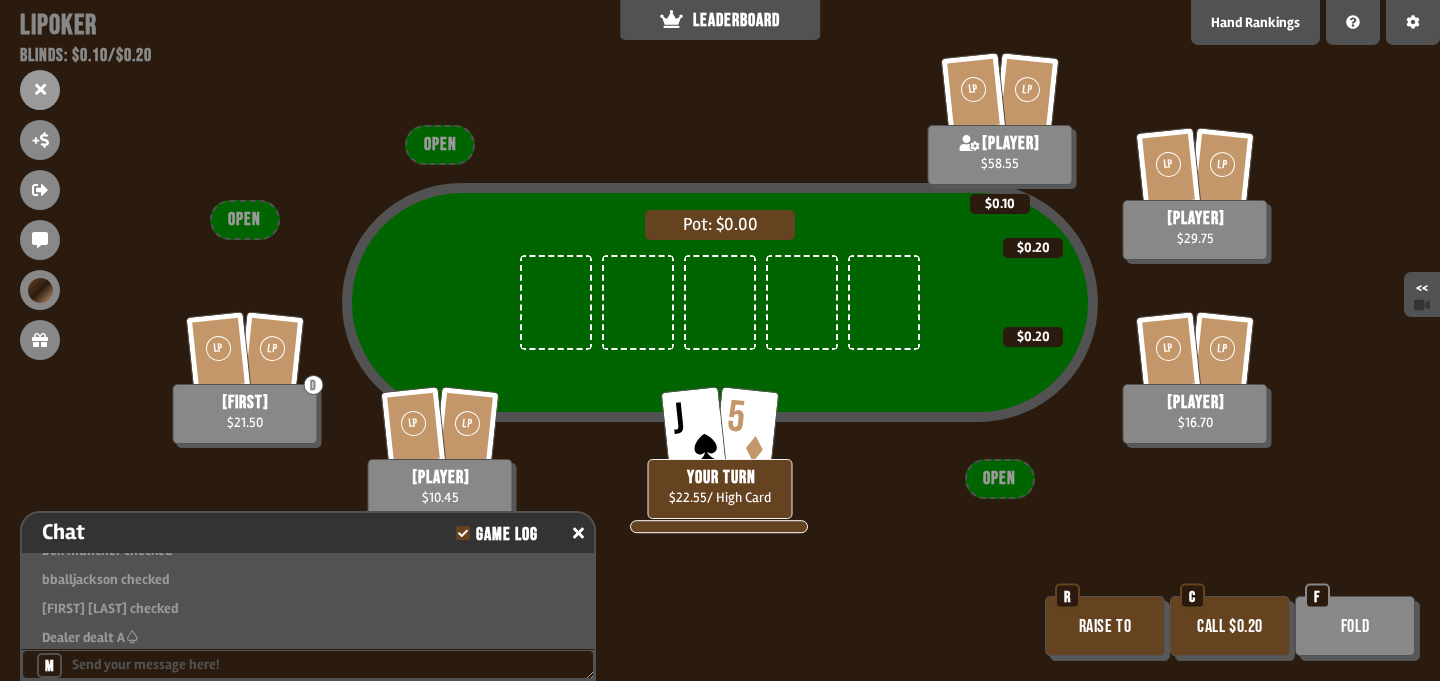 click on "Fold" at bounding box center [1355, 626] 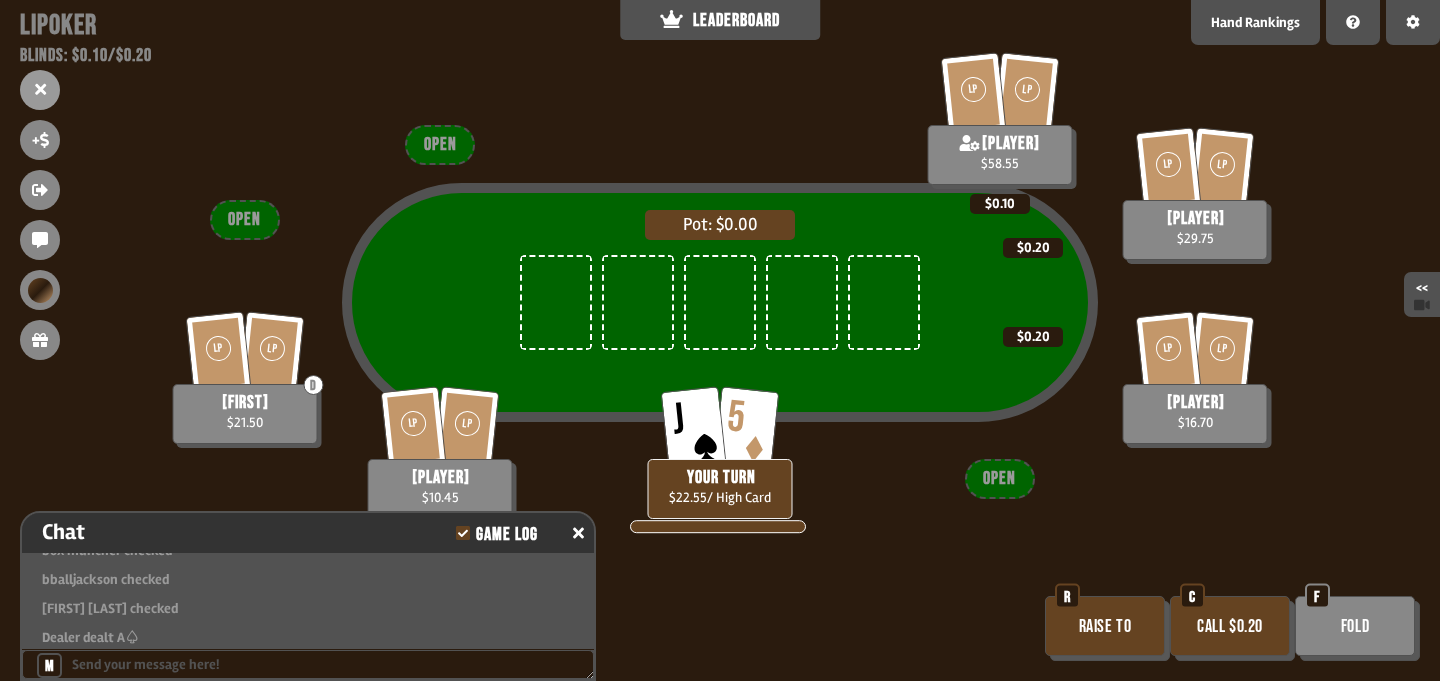 scroll, scrollTop: 100, scrollLeft: 0, axis: vertical 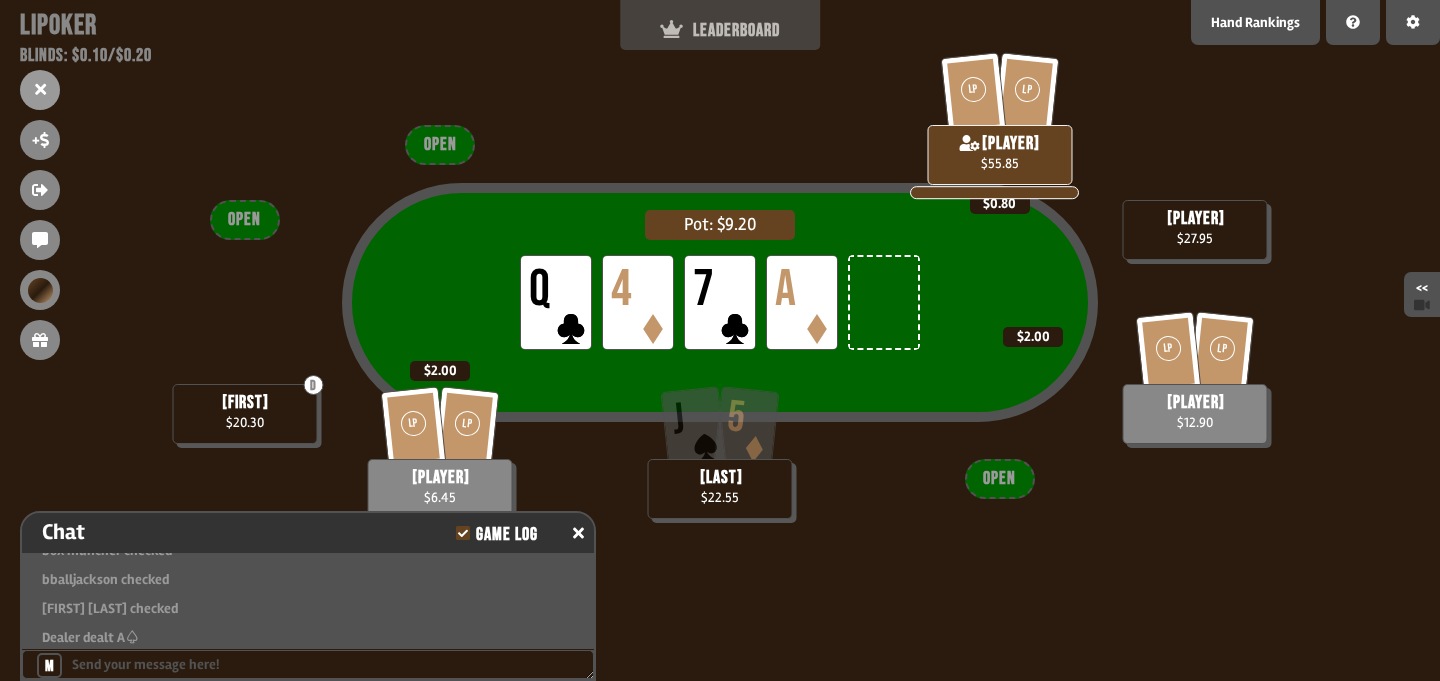 click on "LEADERBOARD" at bounding box center (720, 30) 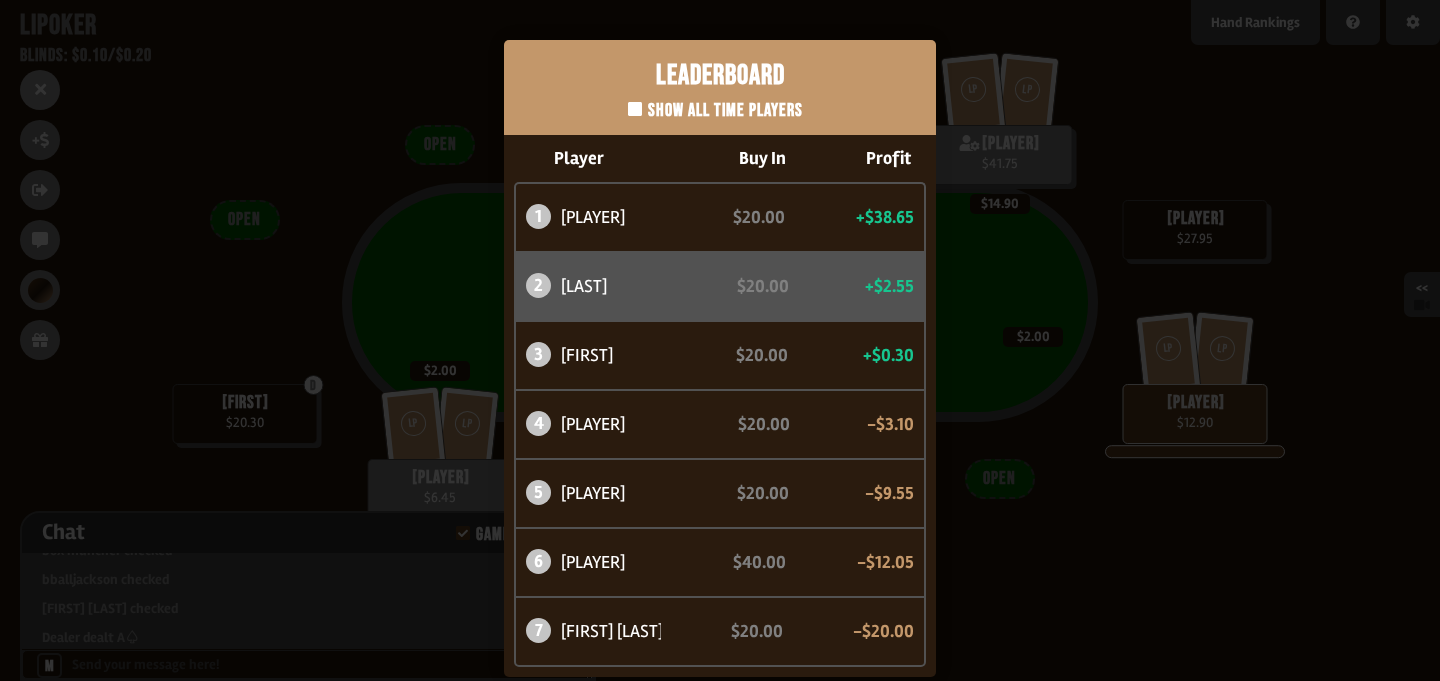 scroll, scrollTop: 36, scrollLeft: 0, axis: vertical 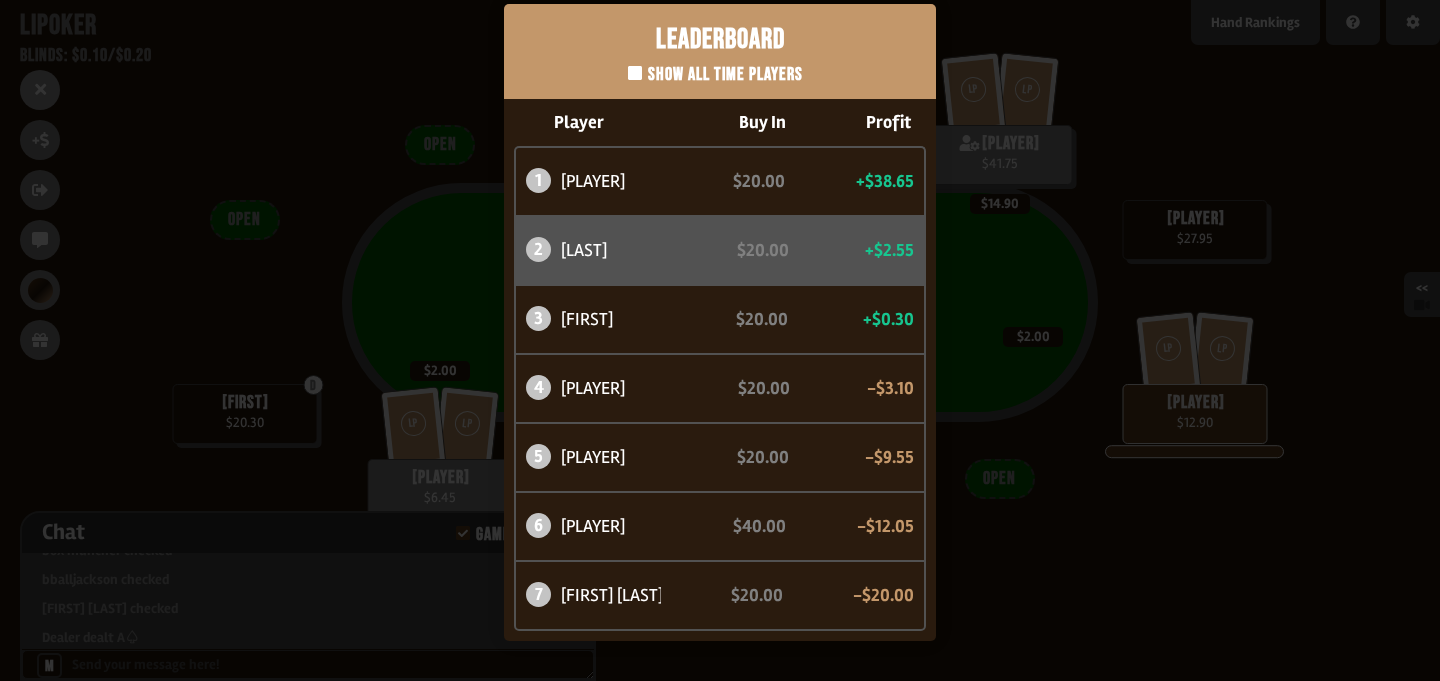 click on "Leaderboard   Show all time players Player Buy In Profit 1 [PLAYER] $20.00 +$38.65 2 [LAST] $20.00 +$2.55 3 [FIRST] $20.00 +$0.30 4 [PLAYER] $20.00 -$3.10 5 [PLAYER] $20.00 -$9.55 6 [PLAYER] $40.00 -$12.05 7 [FIRST] [LAST] $20.00 -$20.00" at bounding box center [720, 322] 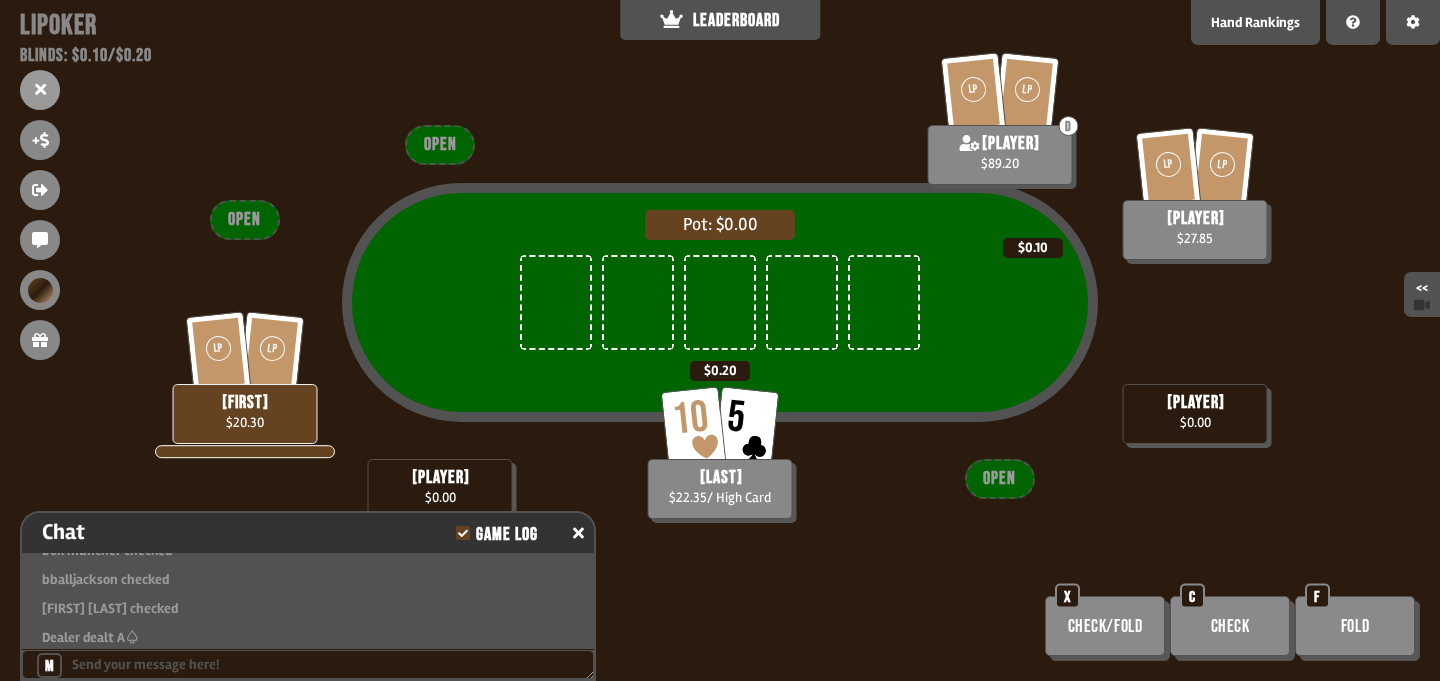 scroll, scrollTop: 98, scrollLeft: 0, axis: vertical 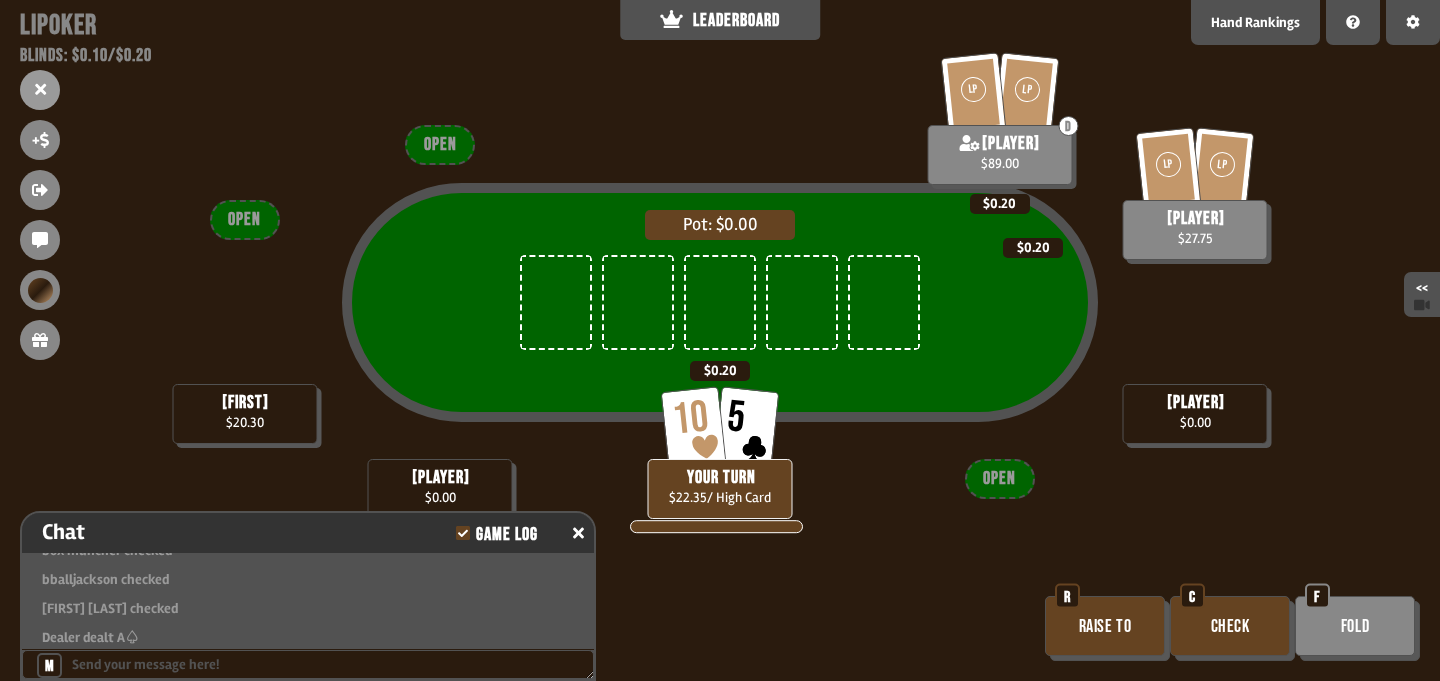 click on "Check" at bounding box center [1230, 626] 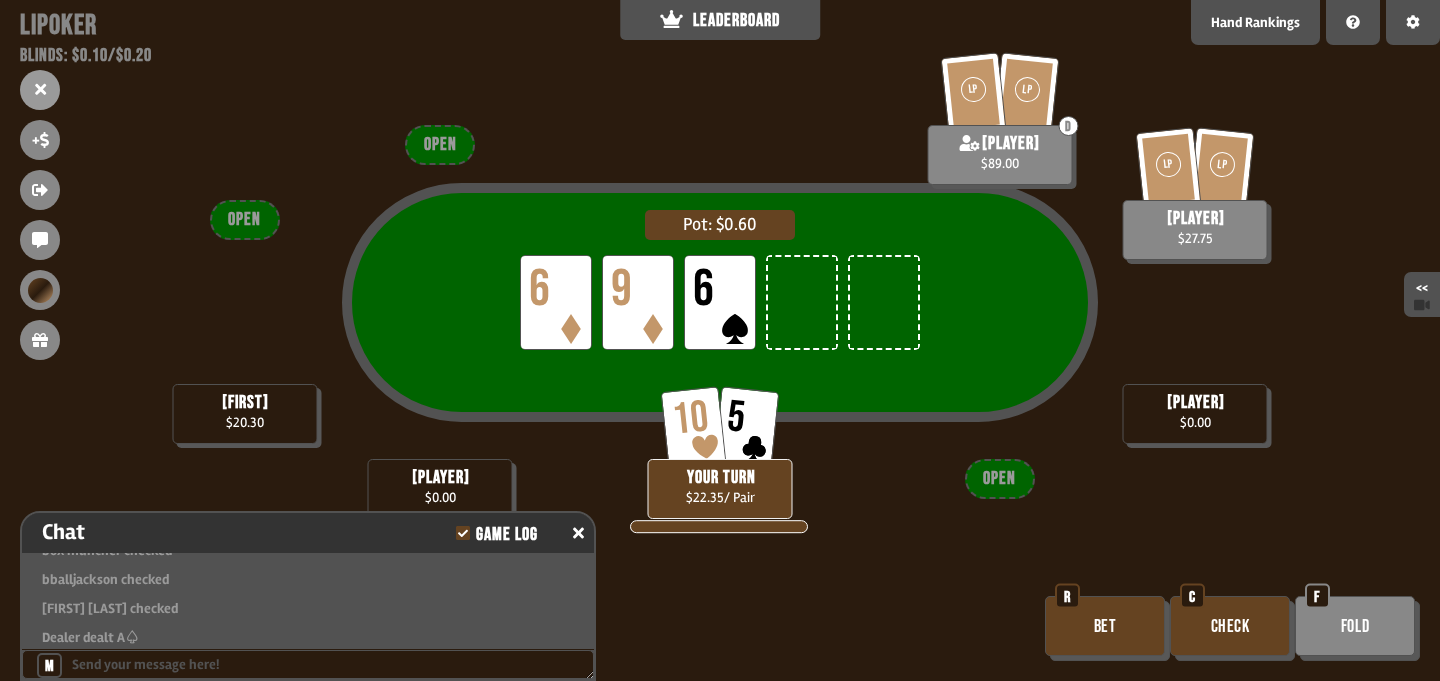 click on "Check" at bounding box center (1230, 626) 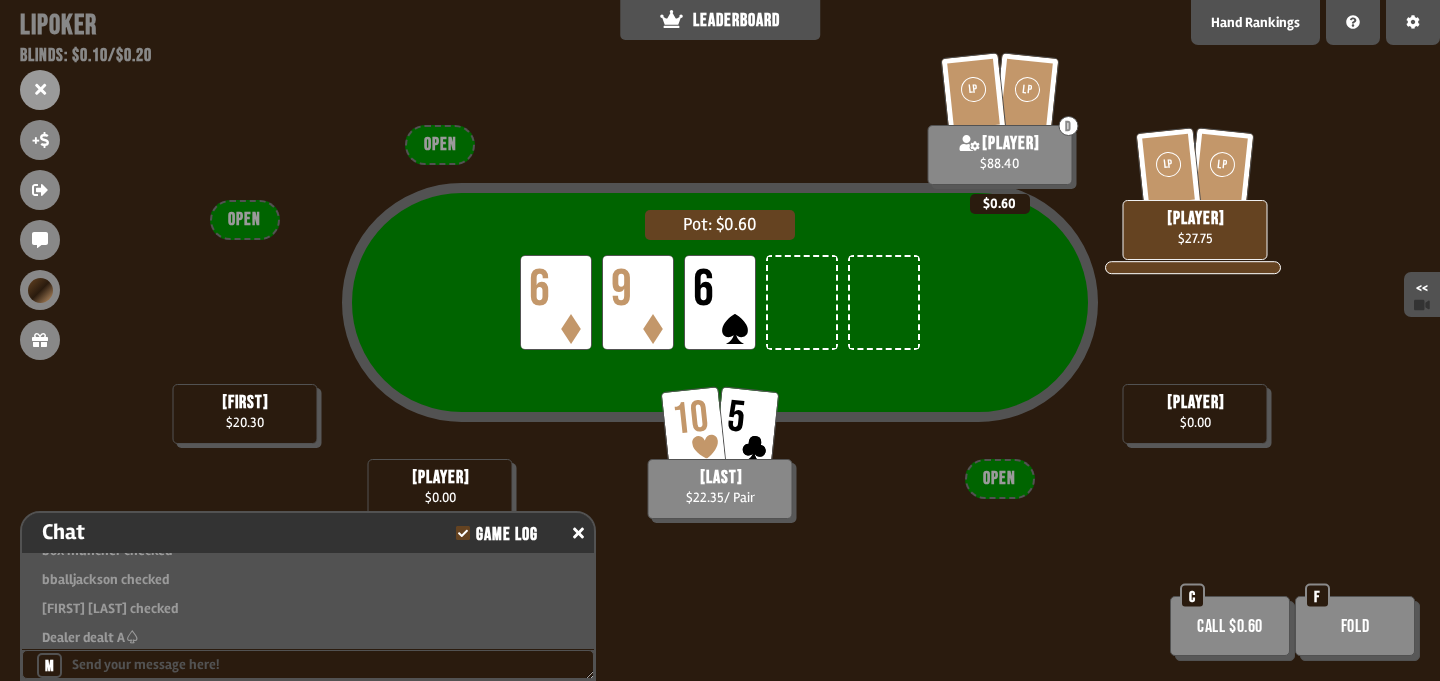 click on "Fold" at bounding box center (1355, 626) 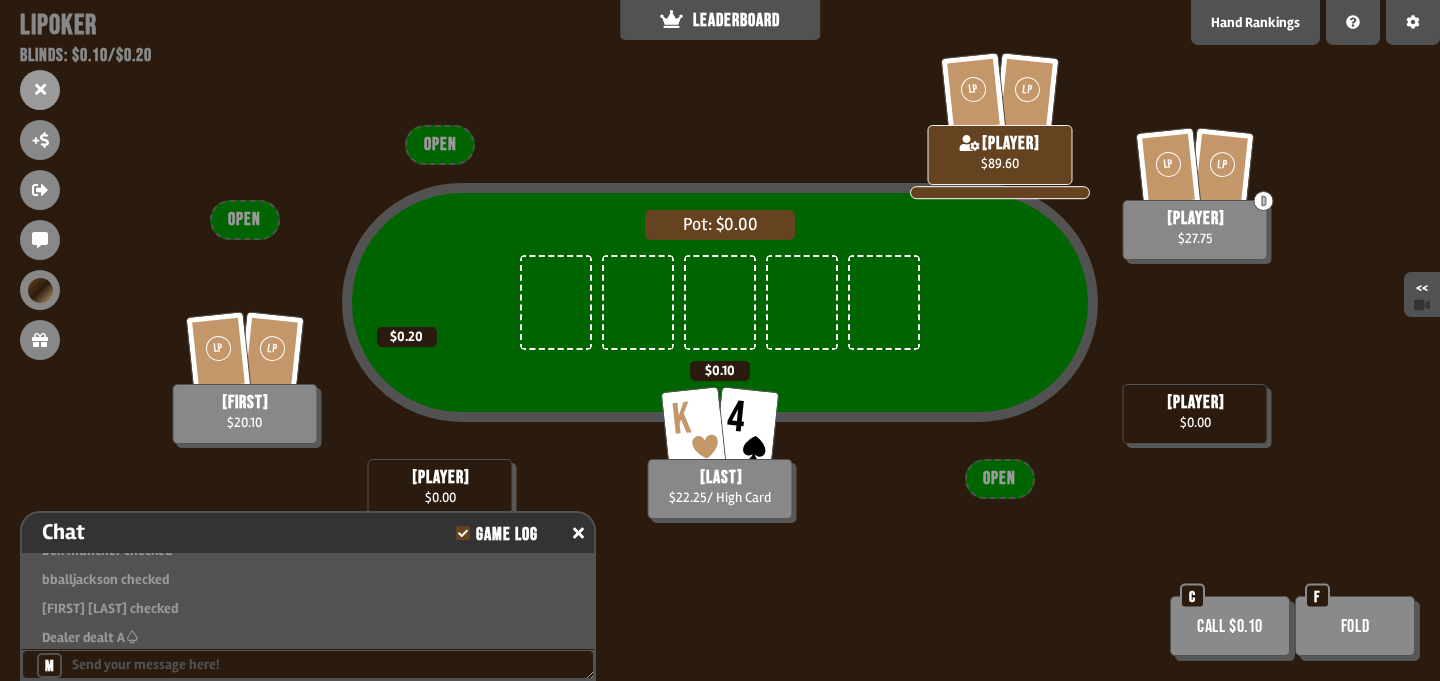 scroll, scrollTop: 98, scrollLeft: 0, axis: vertical 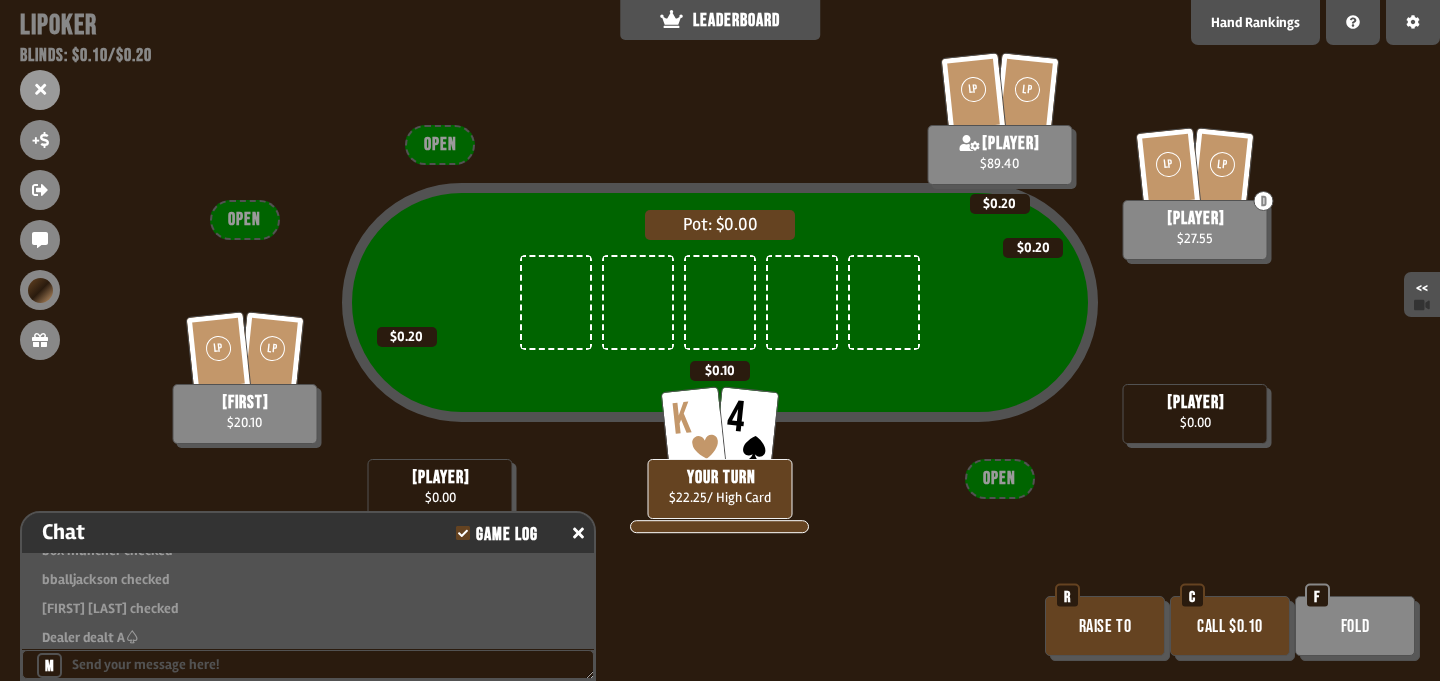 click on "Call $0.10" at bounding box center (1230, 626) 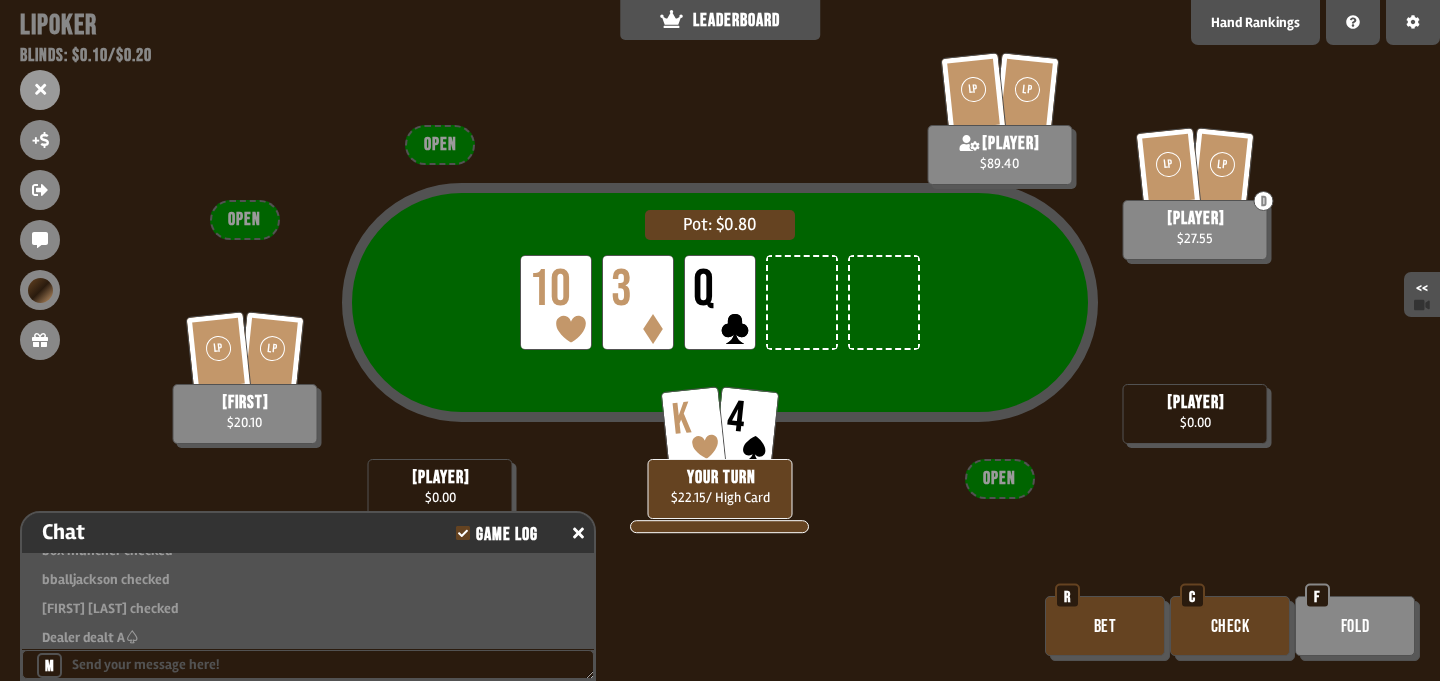 click on "Check" at bounding box center [1230, 626] 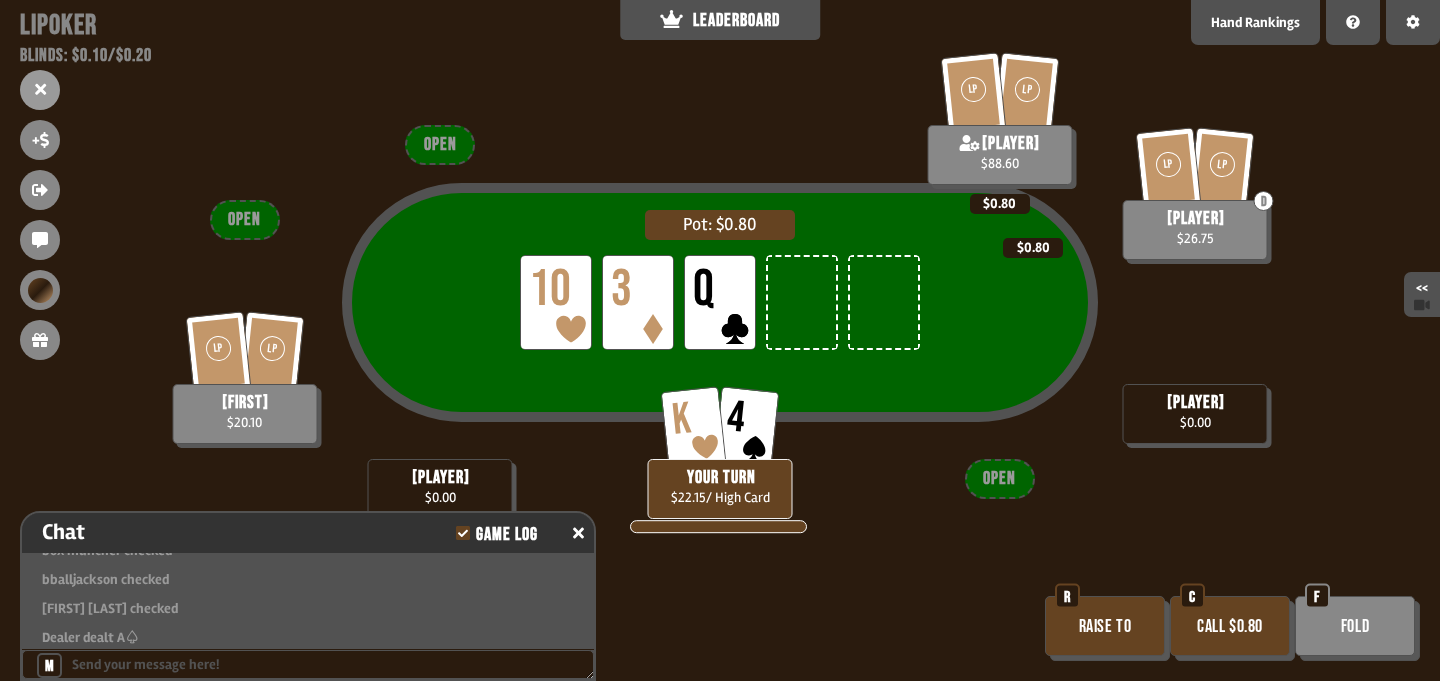 click on "Fold" at bounding box center [1355, 626] 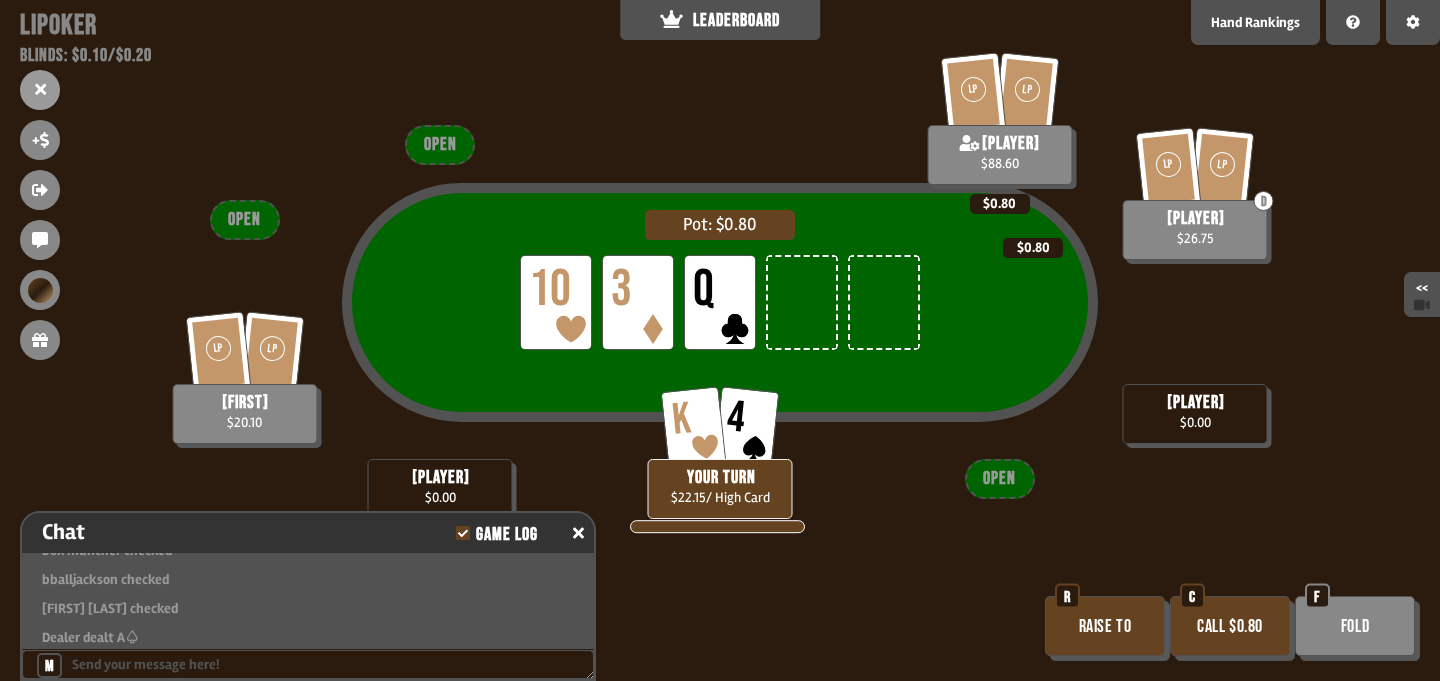 scroll, scrollTop: 100, scrollLeft: 0, axis: vertical 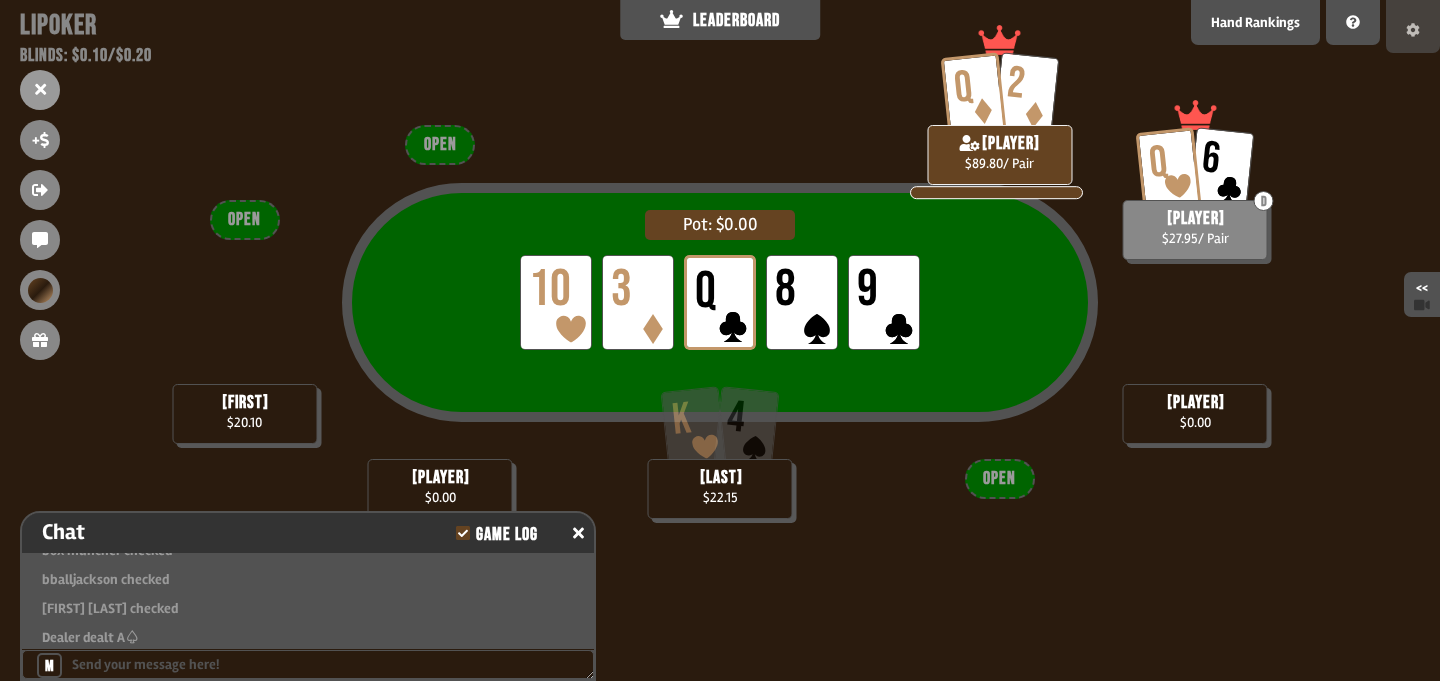 click at bounding box center (1413, 26) 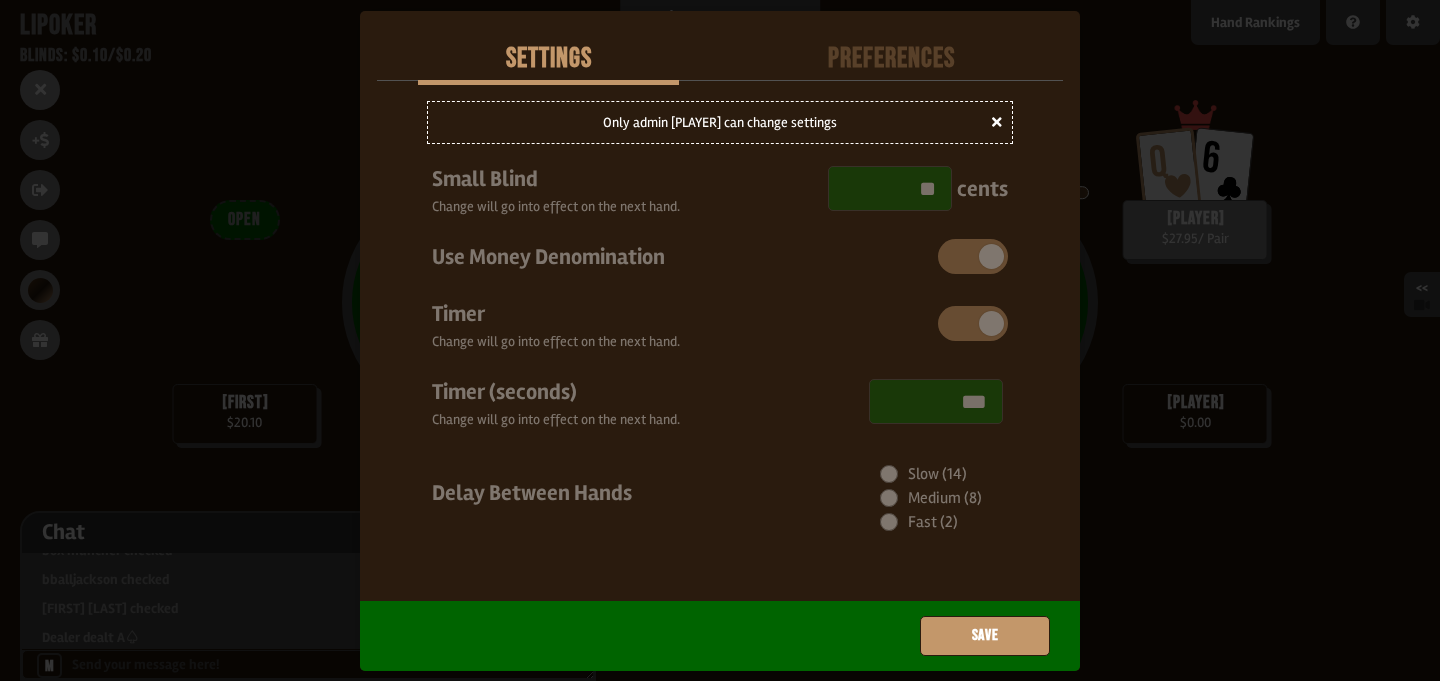 scroll, scrollTop: 98, scrollLeft: 0, axis: vertical 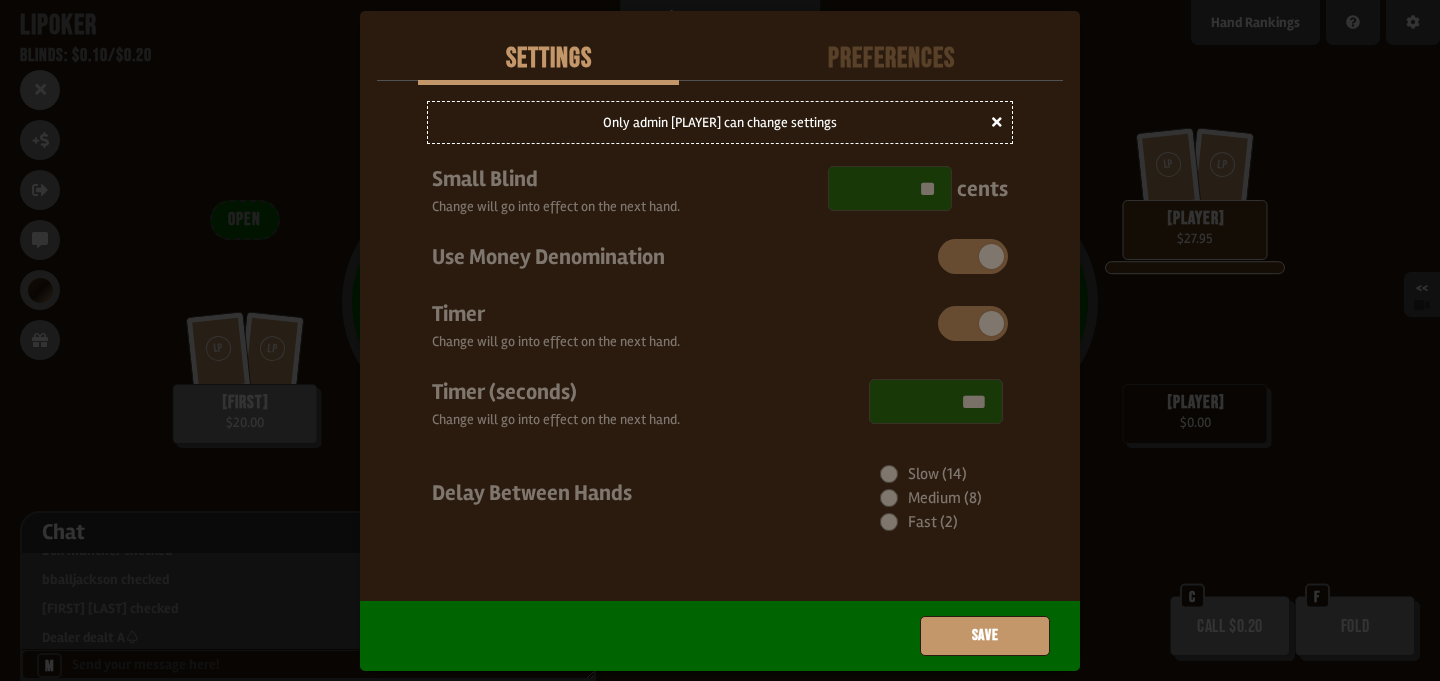 click at bounding box center [720, 340] 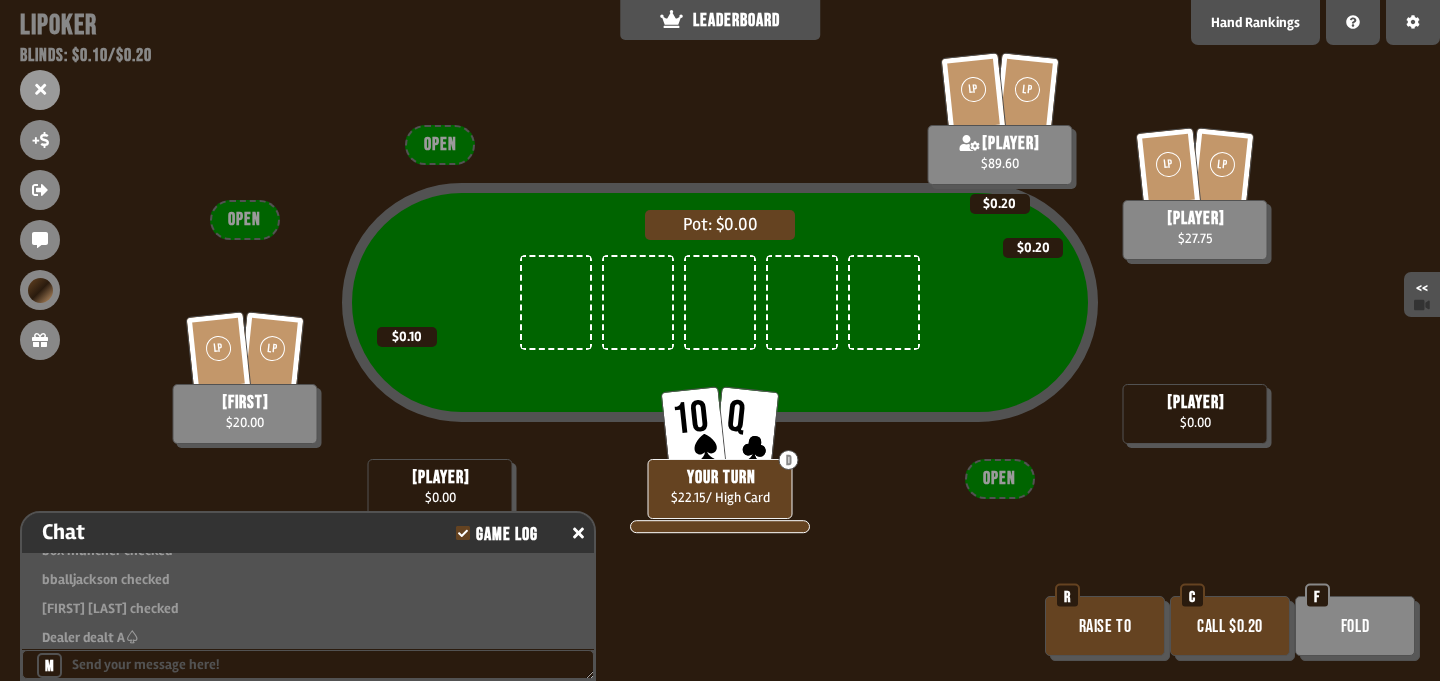 click on "Call $0.20" at bounding box center (1230, 626) 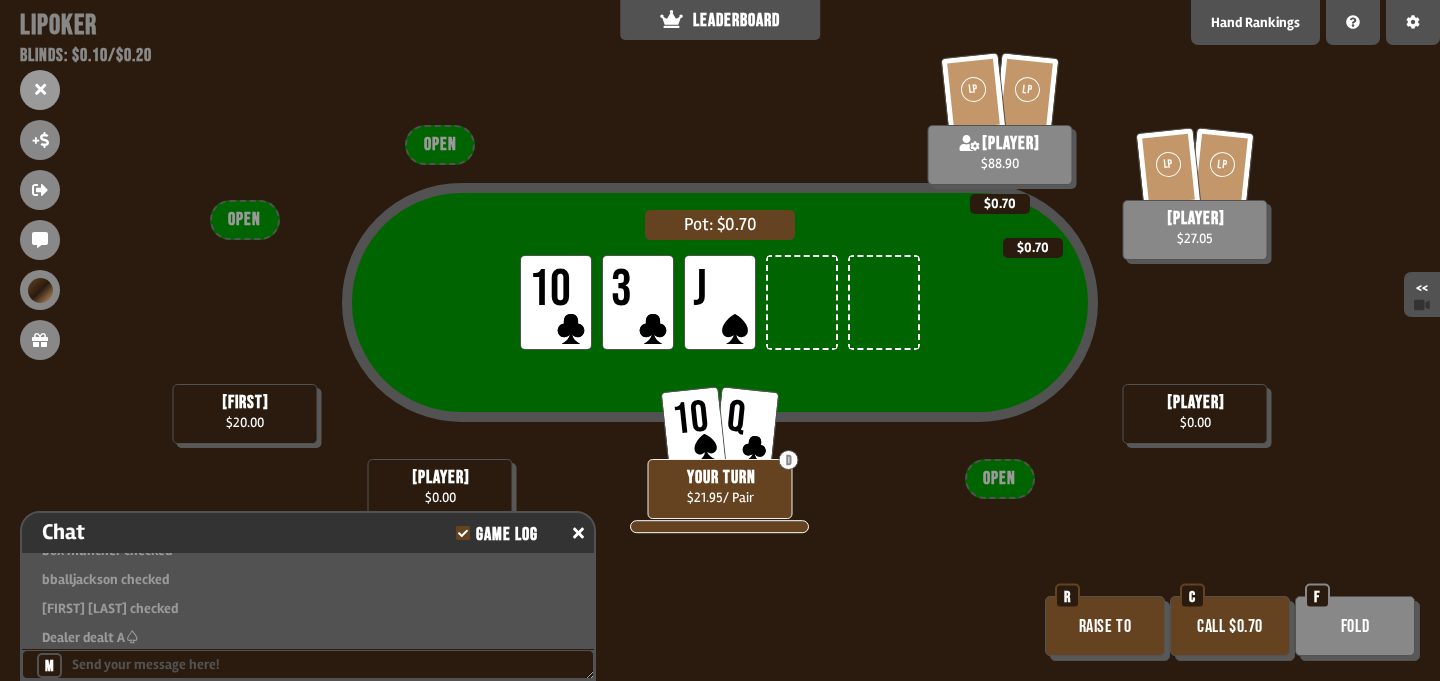click on "Call $0.70" at bounding box center (1230, 626) 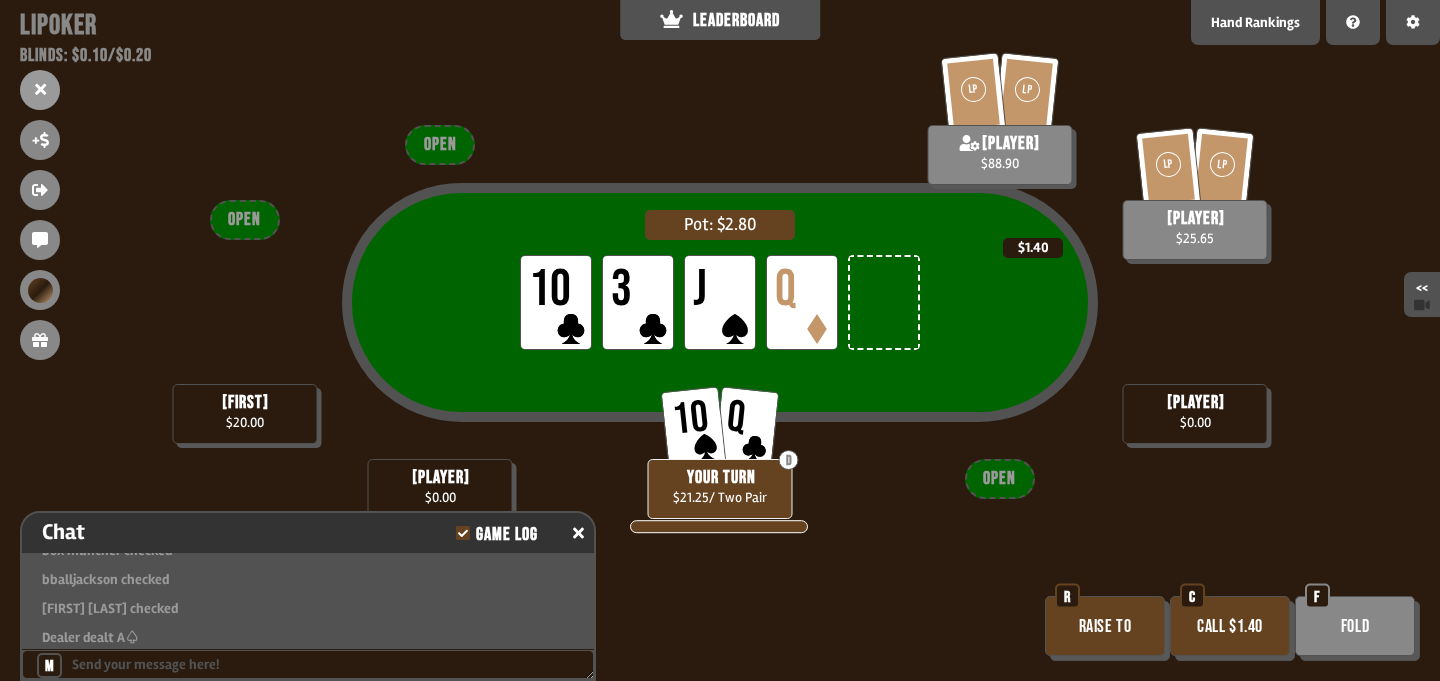 click on "Call $1.40" at bounding box center [1230, 626] 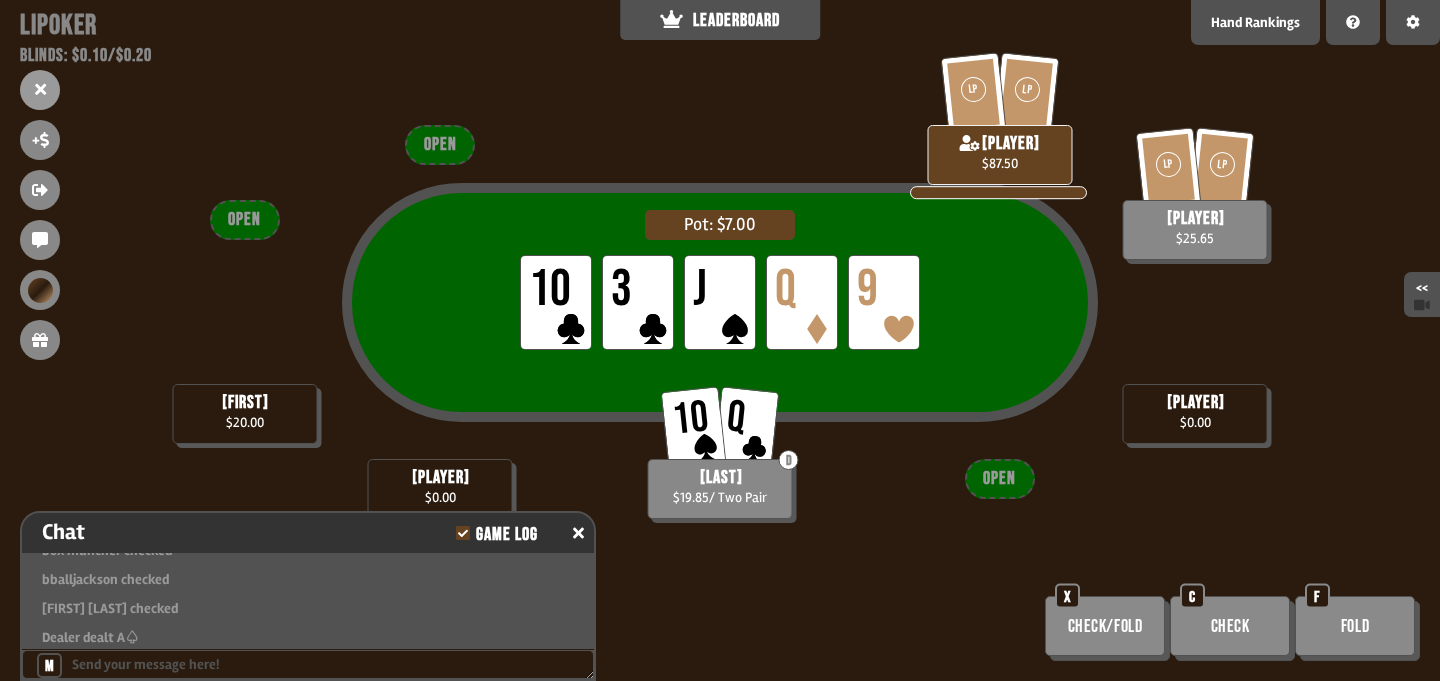 click on "Pot: $7.00   LP 10 LP 3 LP J LP Q LP 9 [PLAYER] $0.00  [FIRST] $20.00  10 Q D [LAST] $19.85   / Two Pair [PLAYER] $0.00  LP LP [PLAYER] $25.65  LP LP [PLAYER] $87.50  OPEN OPEN OPEN Check/Fold X Check C Fold F" at bounding box center [720, 340] 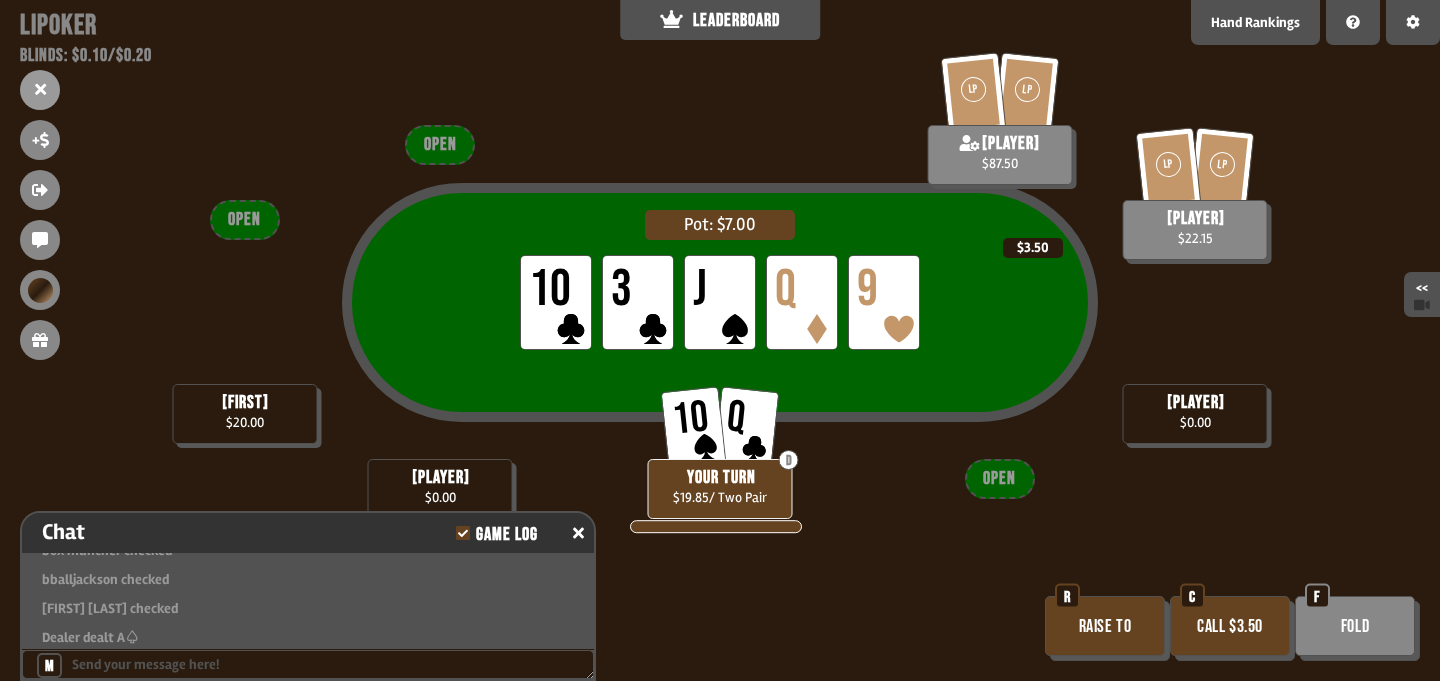 click on "Call $3.50" at bounding box center (1230, 626) 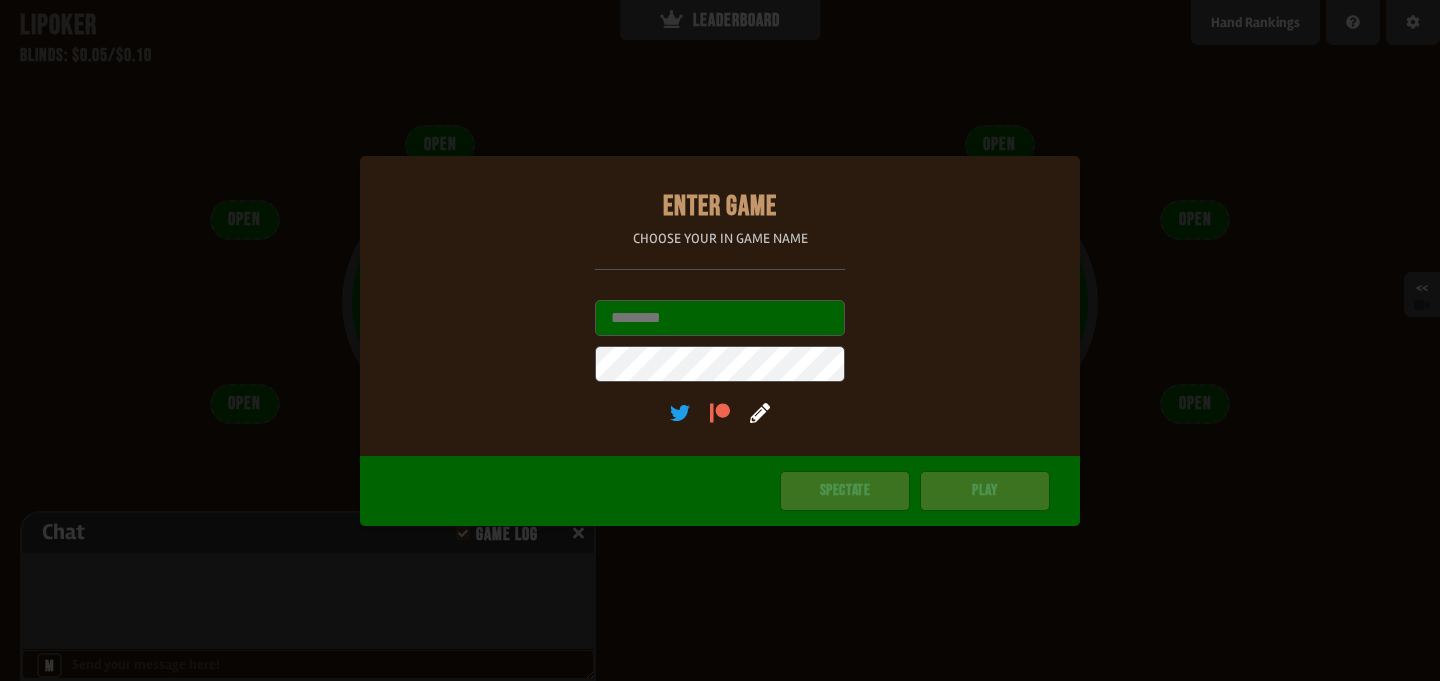 scroll, scrollTop: 0, scrollLeft: 0, axis: both 